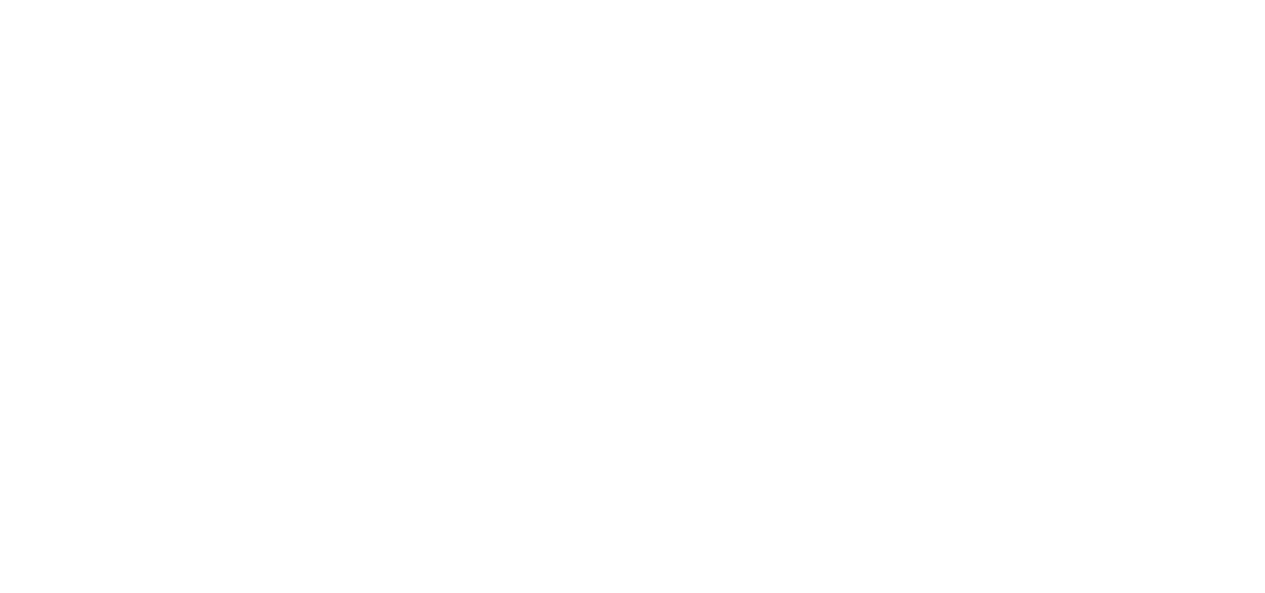 scroll, scrollTop: 0, scrollLeft: 0, axis: both 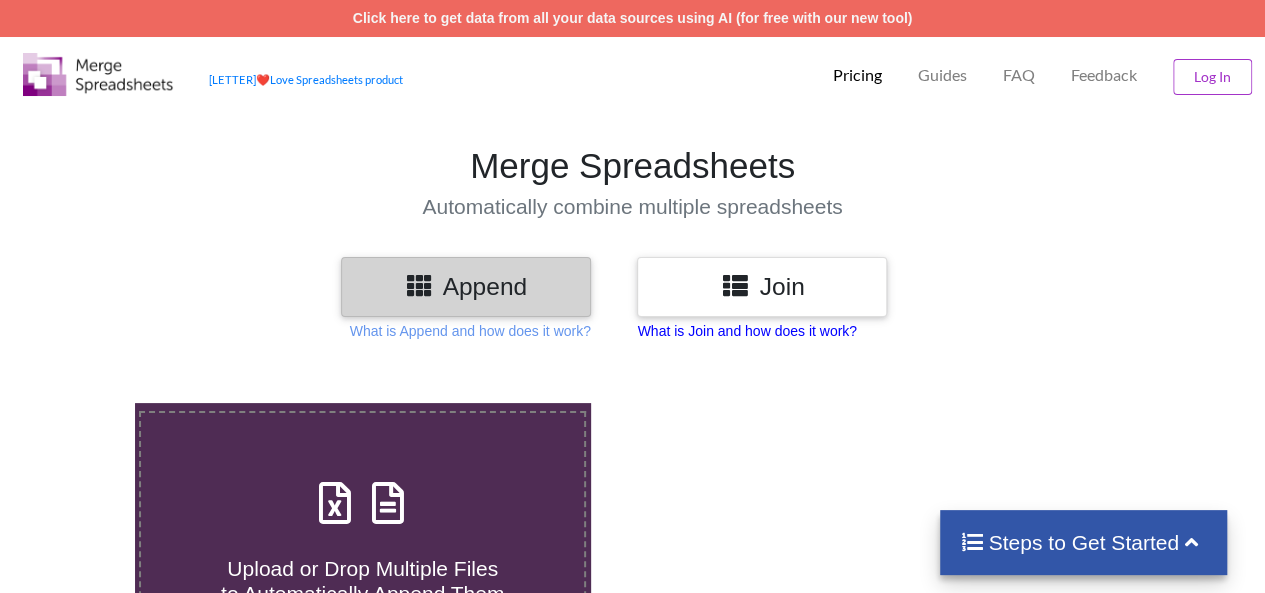 click on "What is Join and how does it work?" at bounding box center (470, 331) 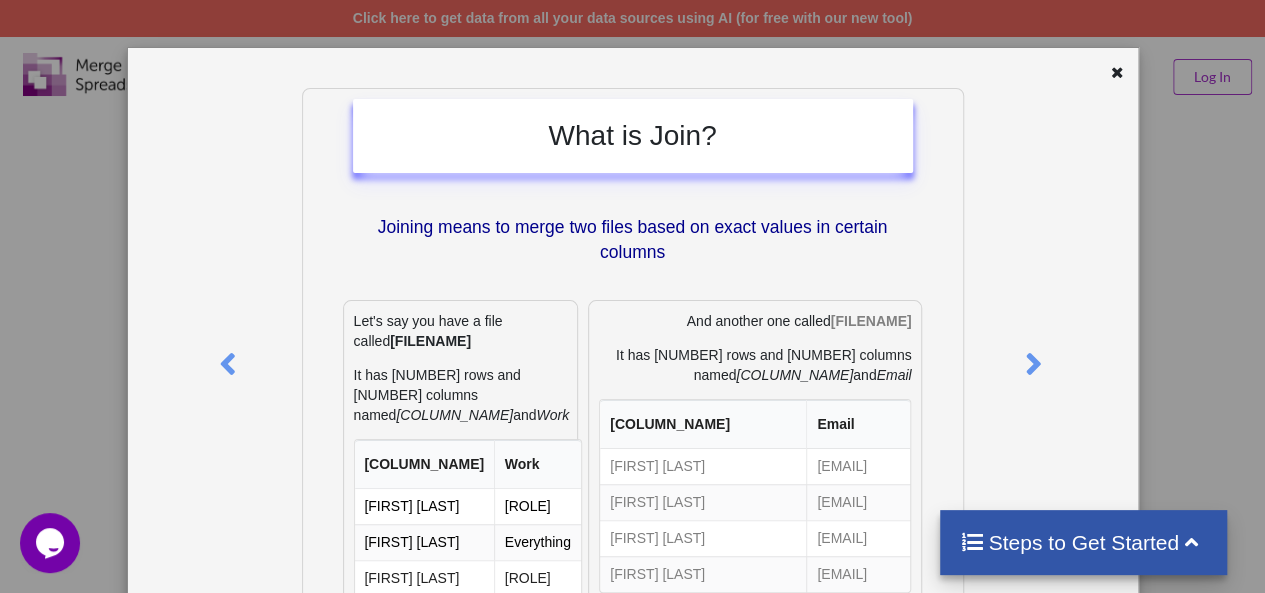 scroll, scrollTop: 0, scrollLeft: 0, axis: both 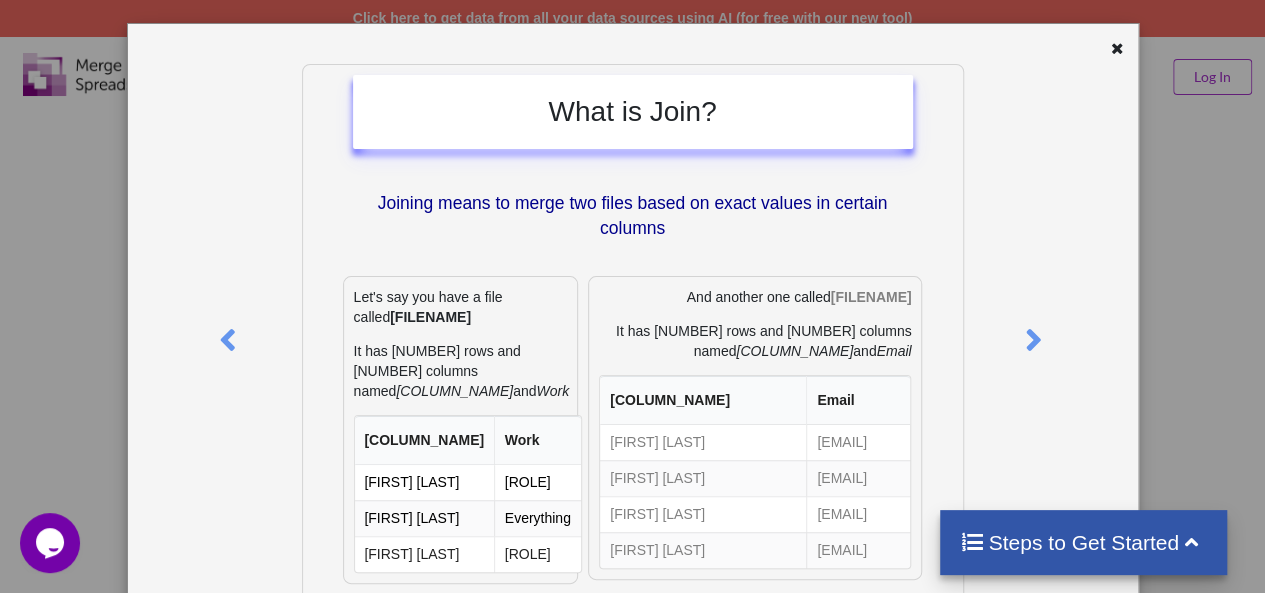 drag, startPoint x: 1050, startPoint y: 277, endPoint x: 1079, endPoint y: 415, distance: 141.01419 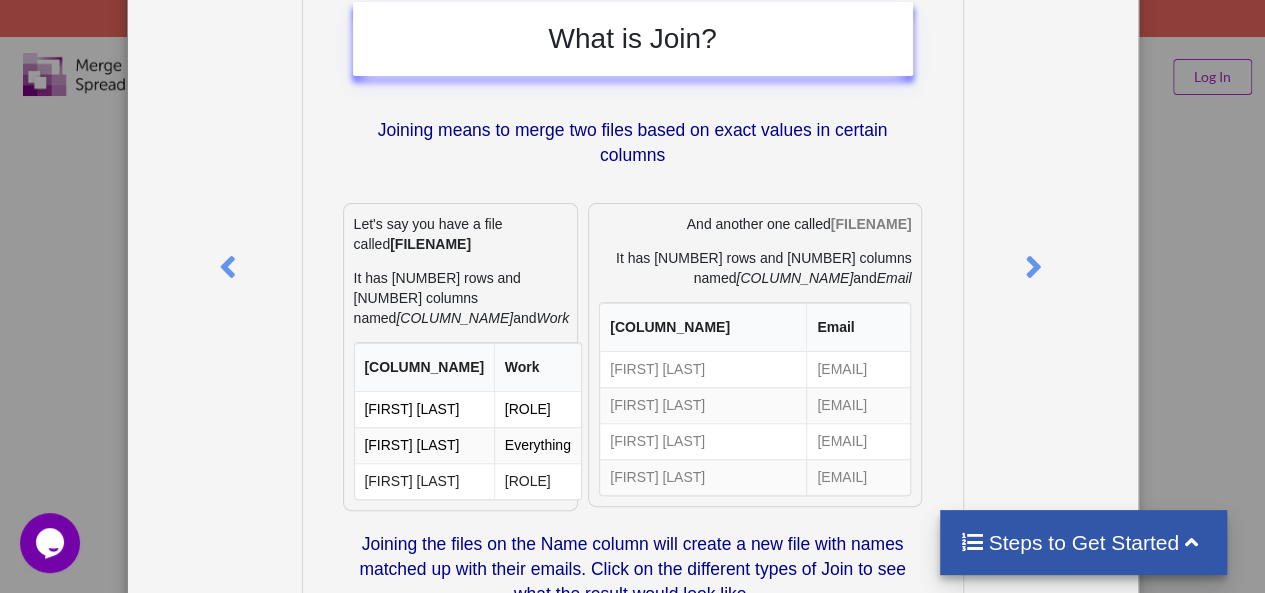 drag, startPoint x: 1075, startPoint y: 61, endPoint x: 1092, endPoint y: -17, distance: 79.83107 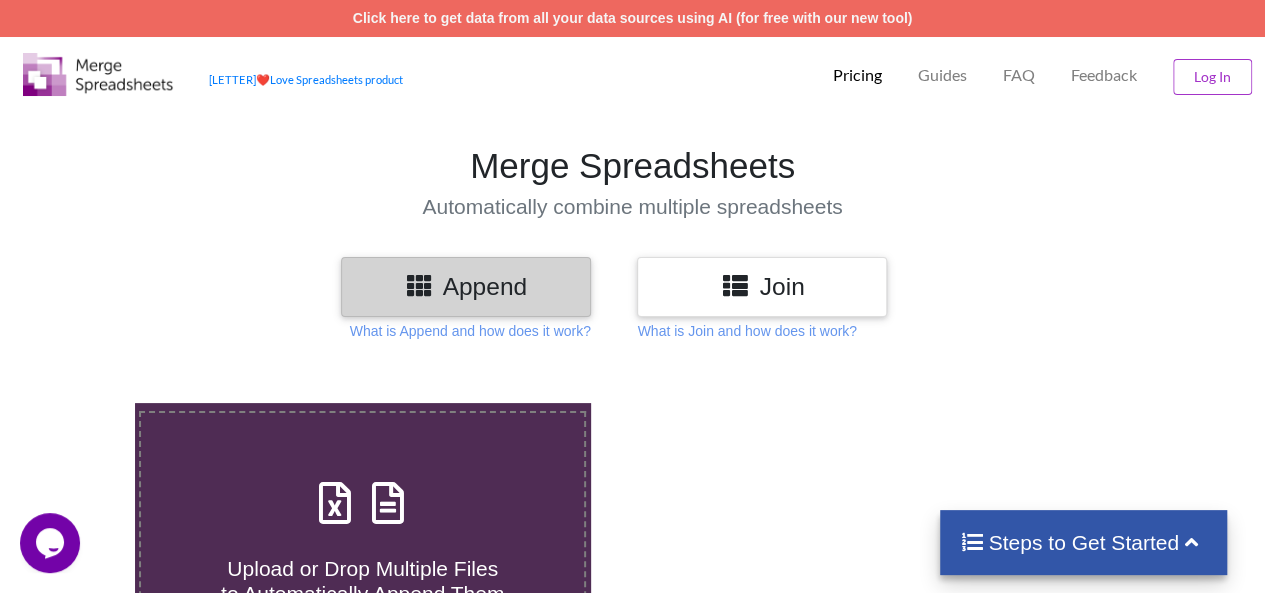 click on "Append" at bounding box center (466, 286) 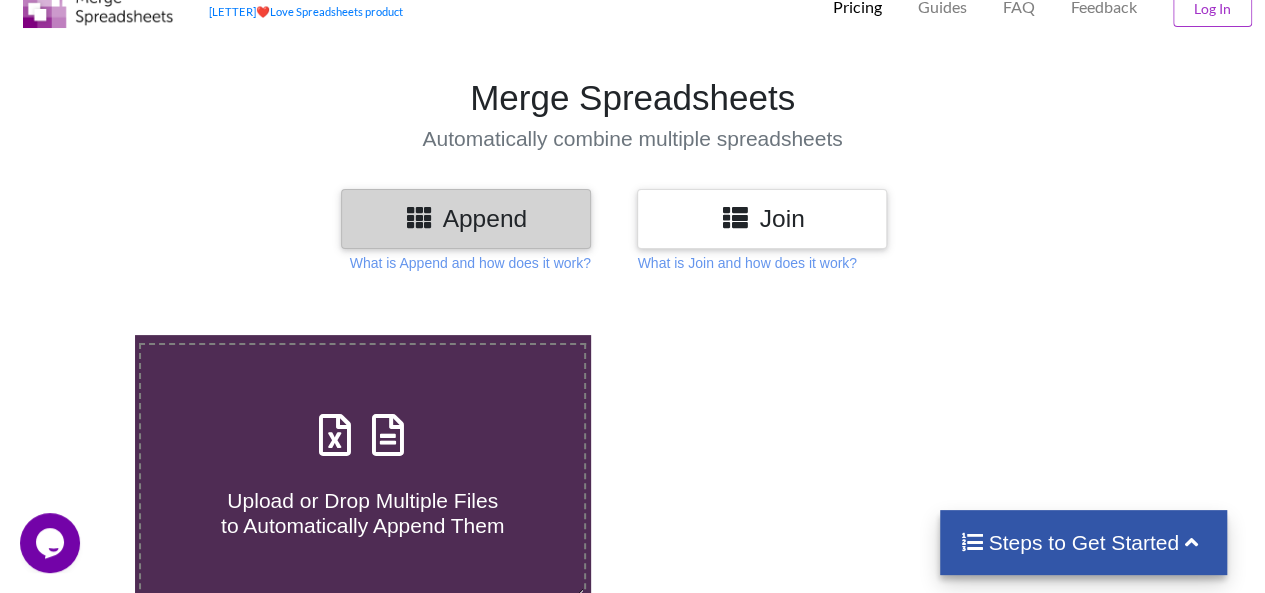 drag, startPoint x: 1049, startPoint y: 317, endPoint x: 1044, endPoint y: 399, distance: 82.1523 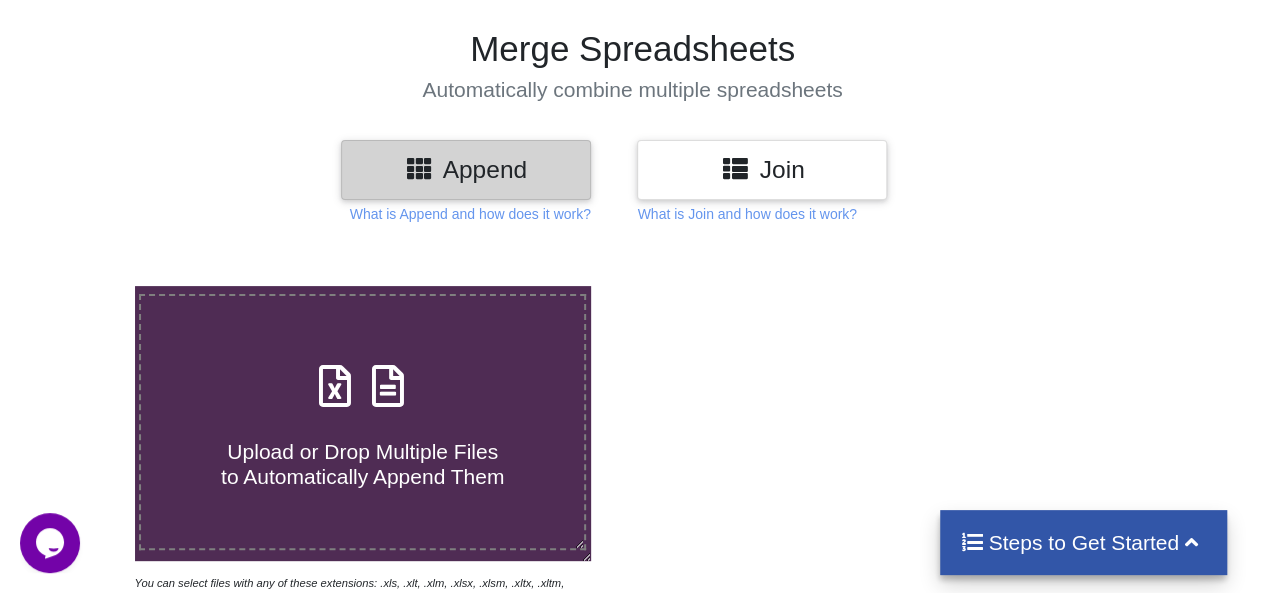 drag, startPoint x: 814, startPoint y: 291, endPoint x: 812, endPoint y: 281, distance: 10.198039 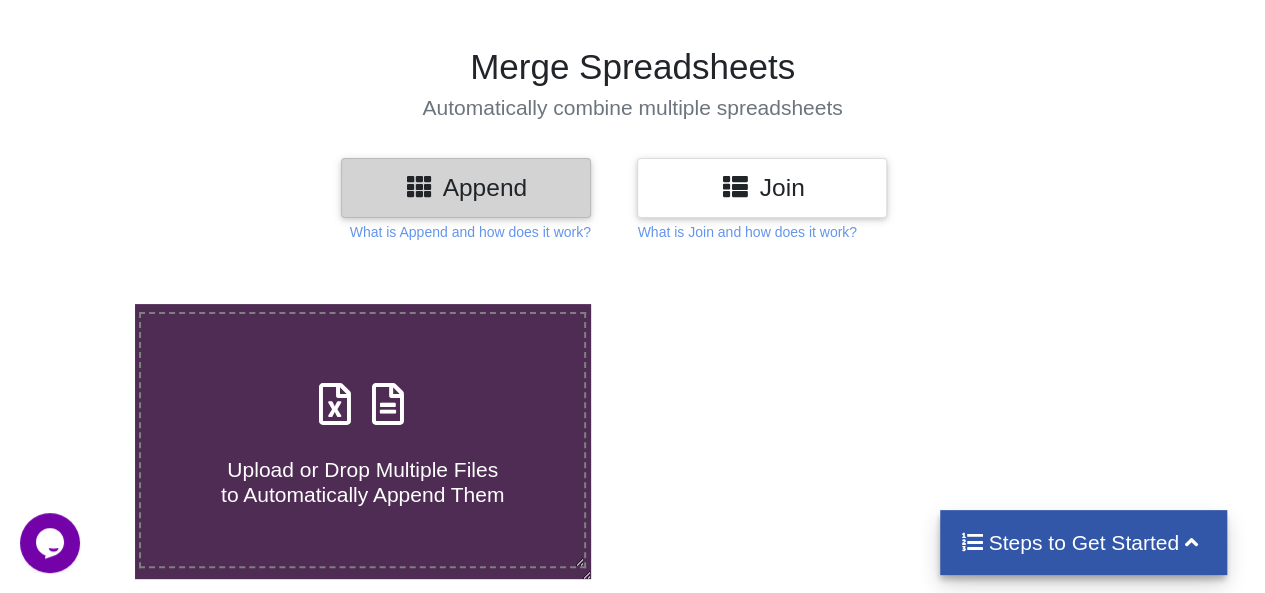 click on "Append" at bounding box center [466, 187] 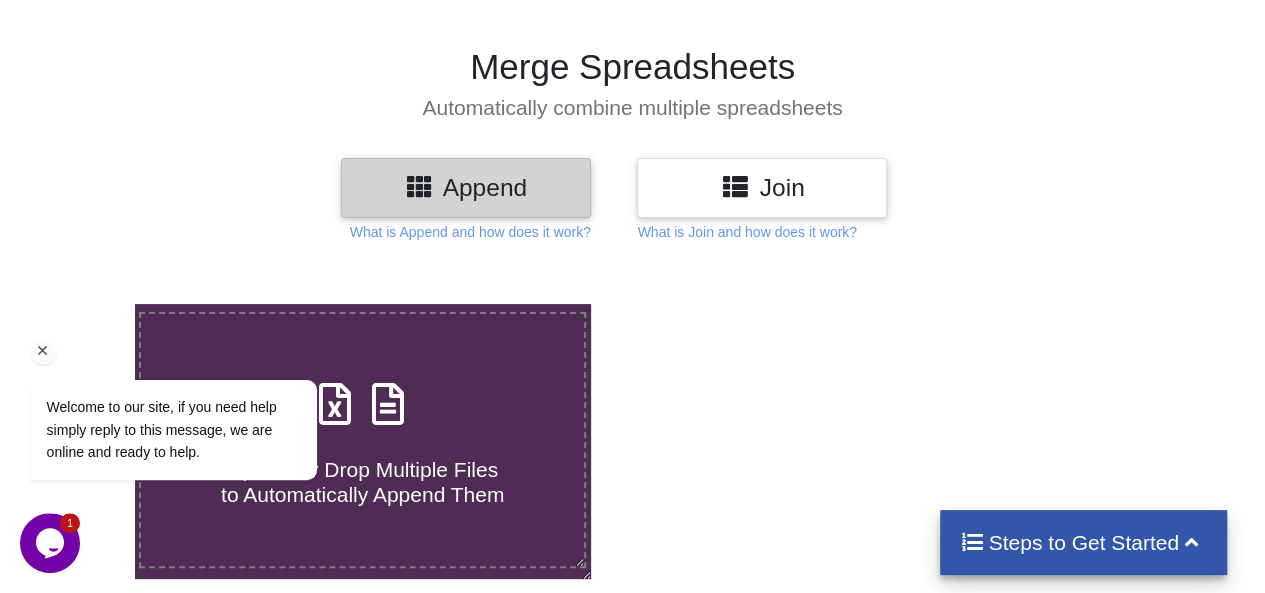 click at bounding box center (43, 351) 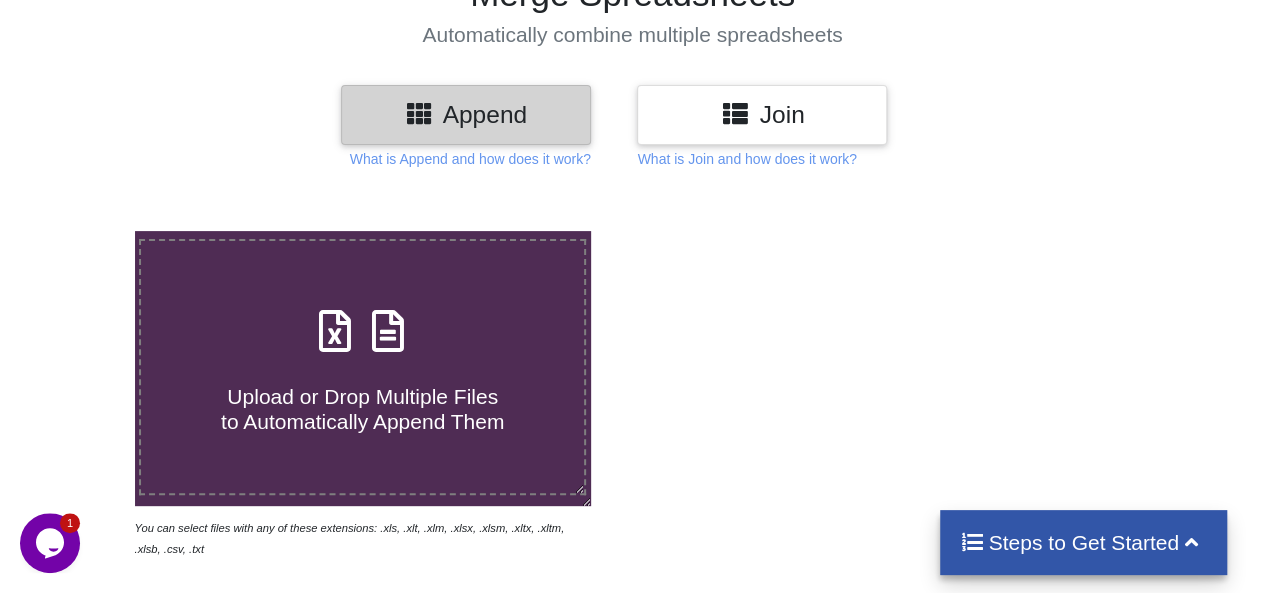 drag, startPoint x: 930, startPoint y: 339, endPoint x: 900, endPoint y: 428, distance: 93.92018 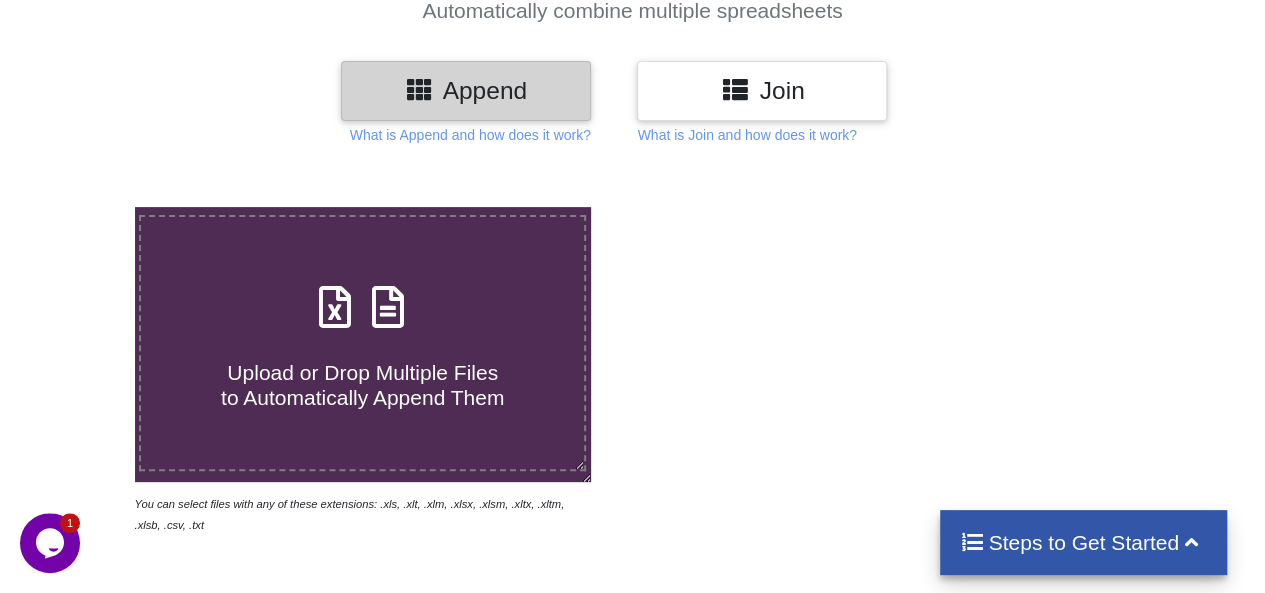 click on "Upload or Drop Multiple Files to Automatically Append Them" at bounding box center [362, 385] 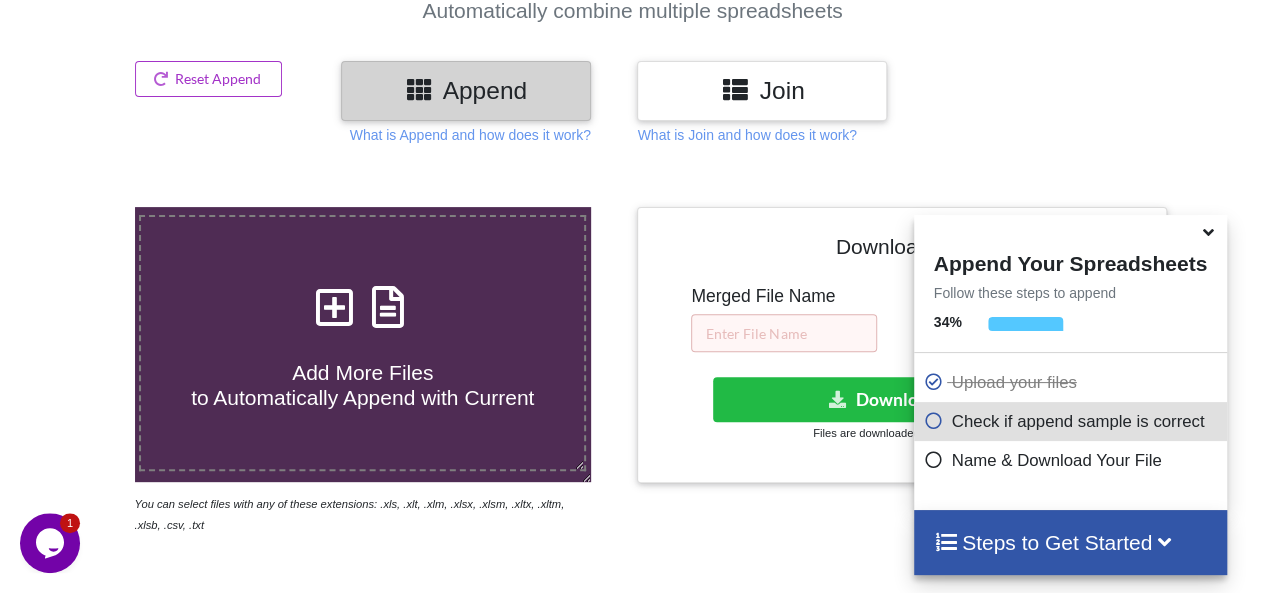 scroll, scrollTop: 792, scrollLeft: 0, axis: vertical 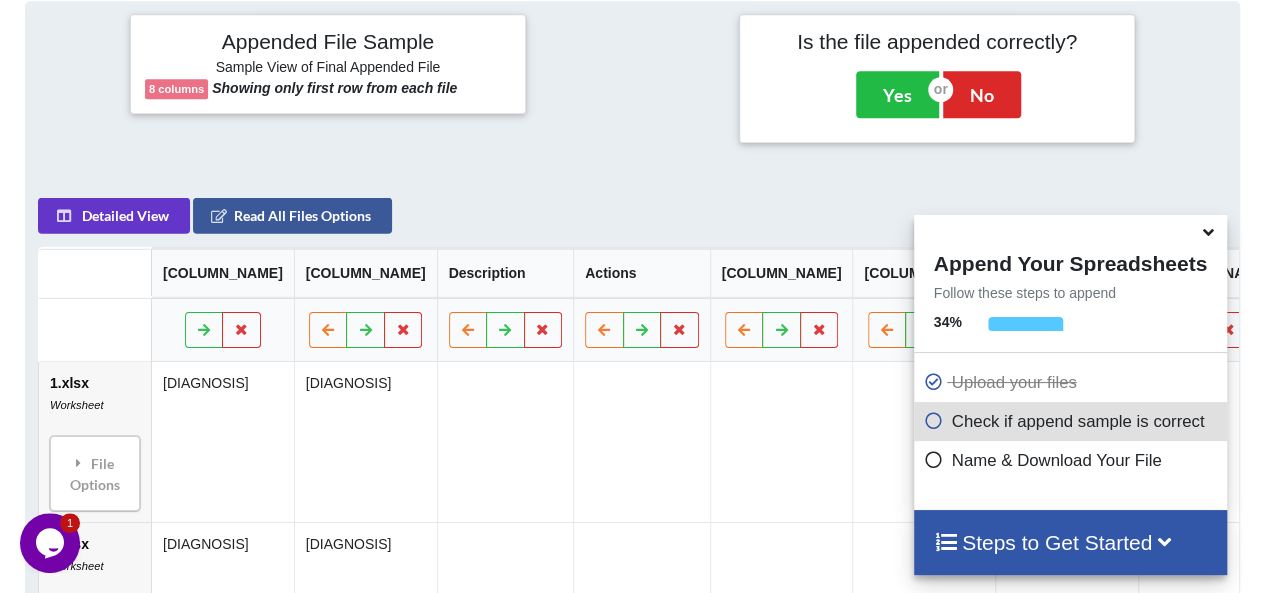 click at bounding box center [1208, 229] 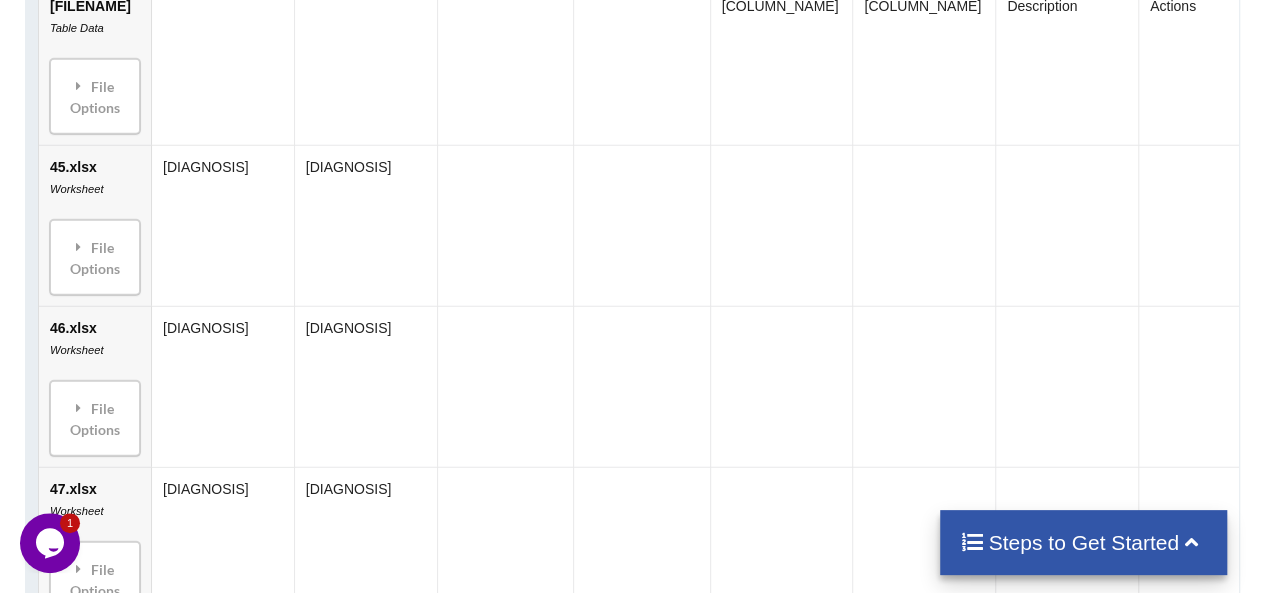 scroll, scrollTop: 7741, scrollLeft: 0, axis: vertical 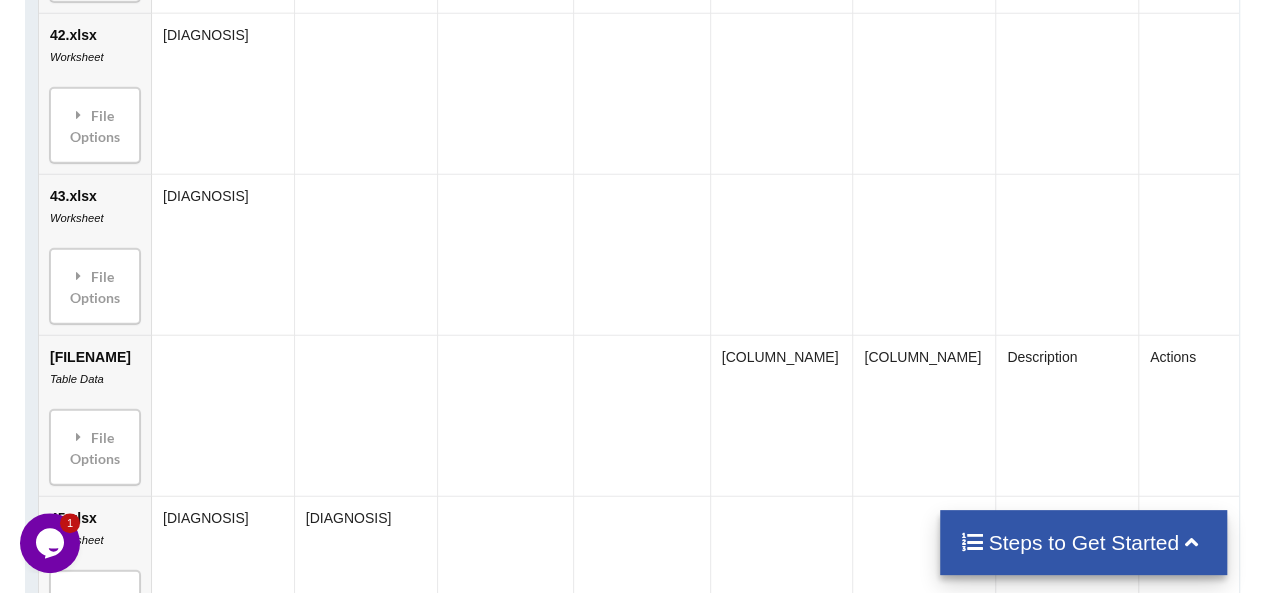 click on "[COLUMN_NAME]" at bounding box center (781, 414) 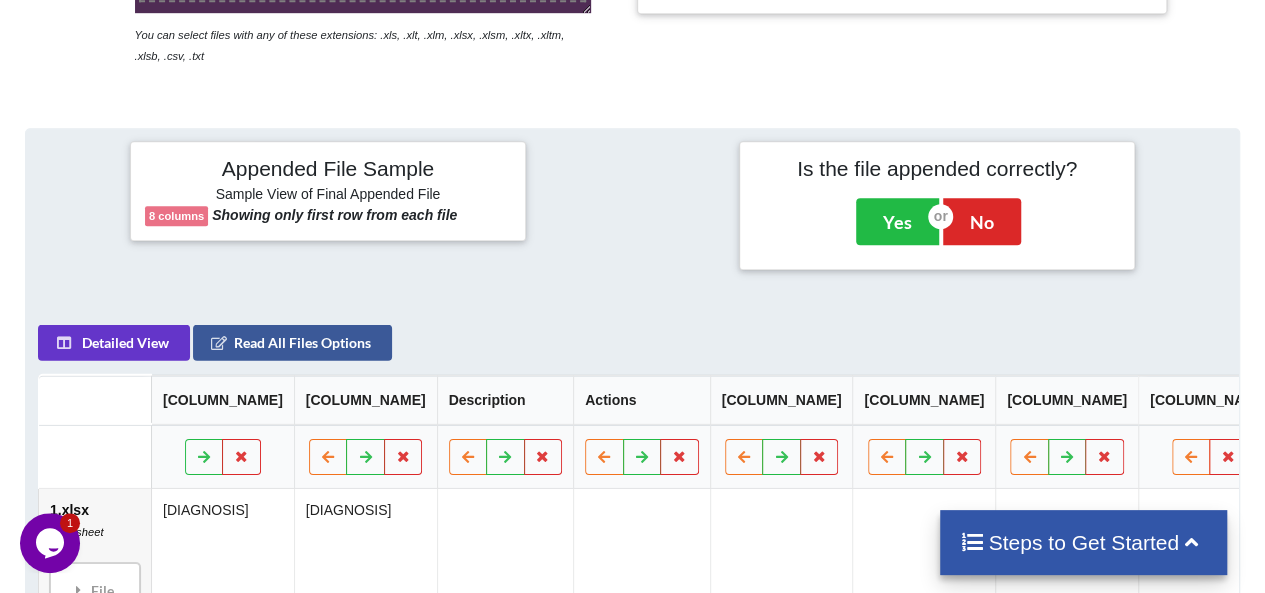 scroll, scrollTop: 713, scrollLeft: 0, axis: vertical 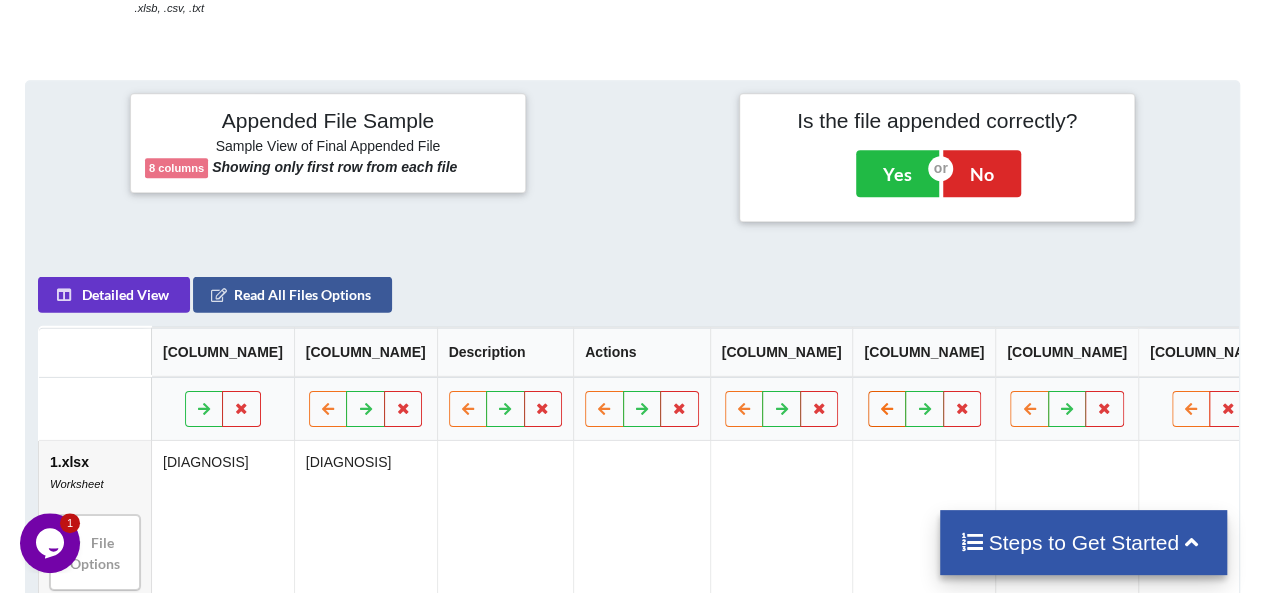 click at bounding box center (887, 407) 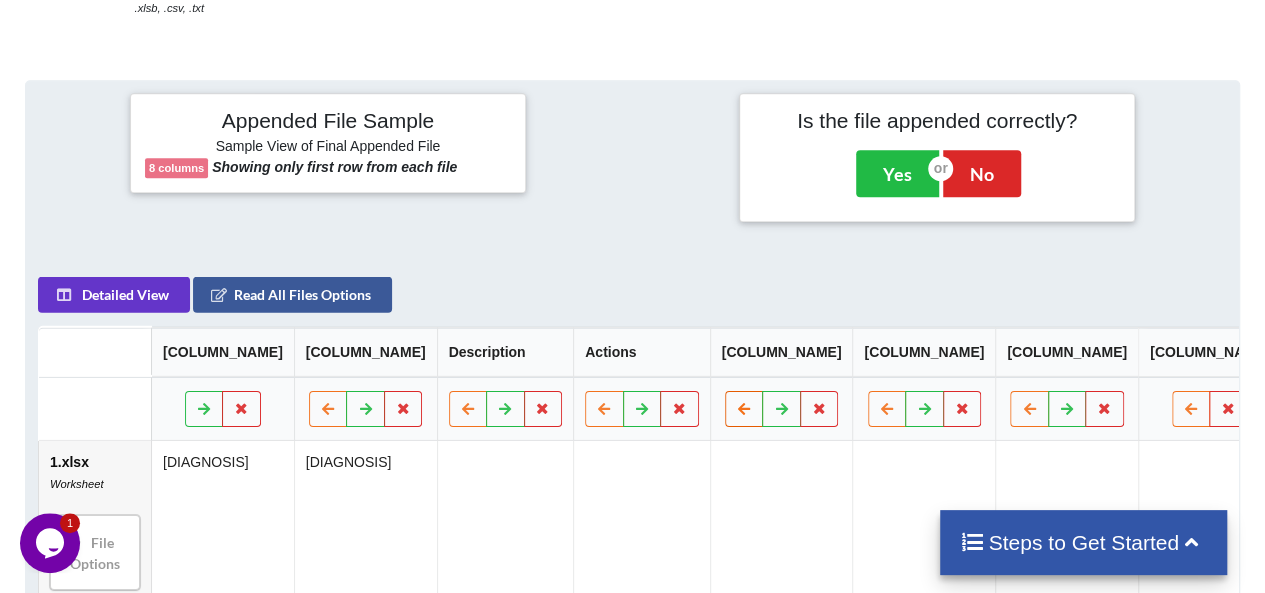 click at bounding box center [744, 407] 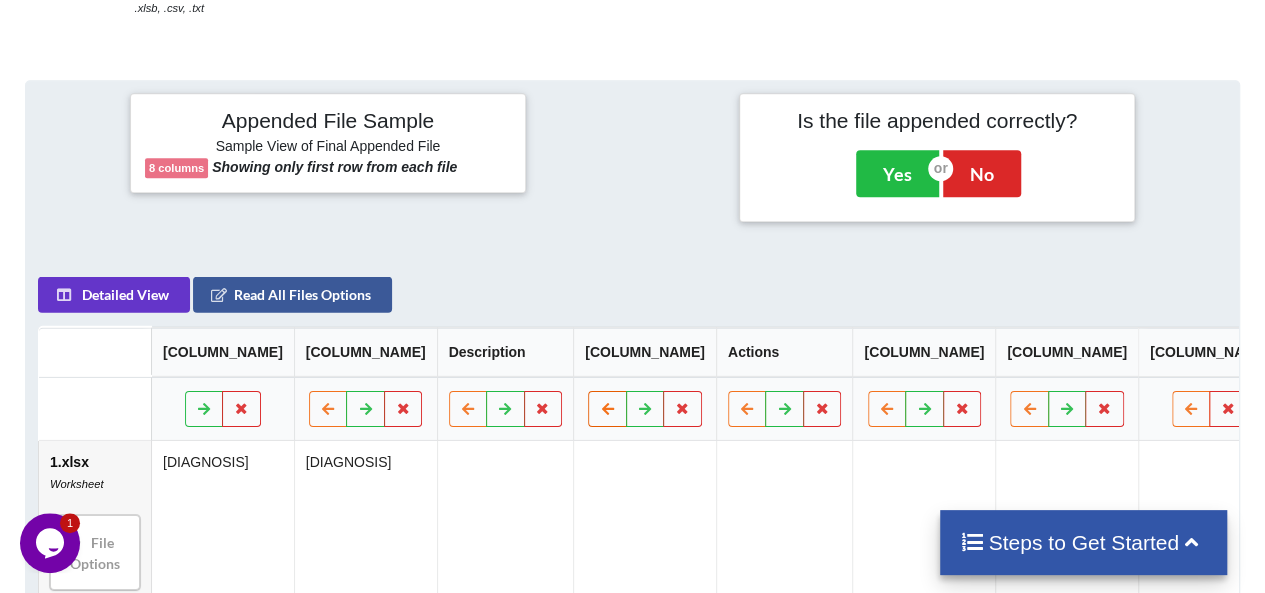 click at bounding box center (608, 407) 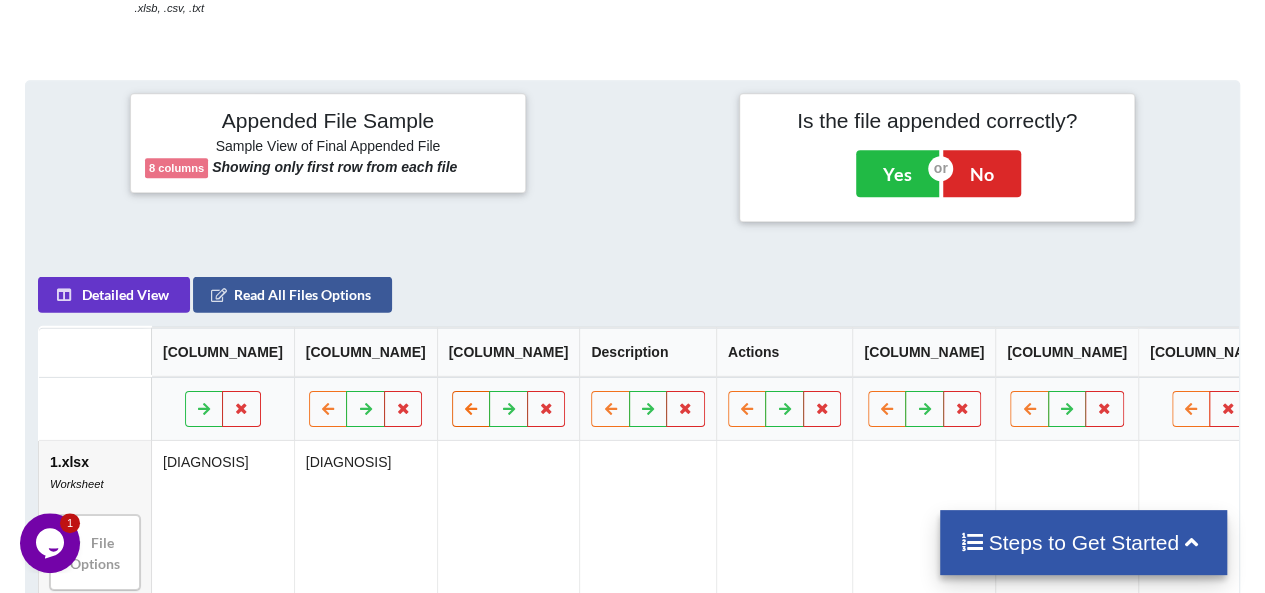 click at bounding box center (471, 407) 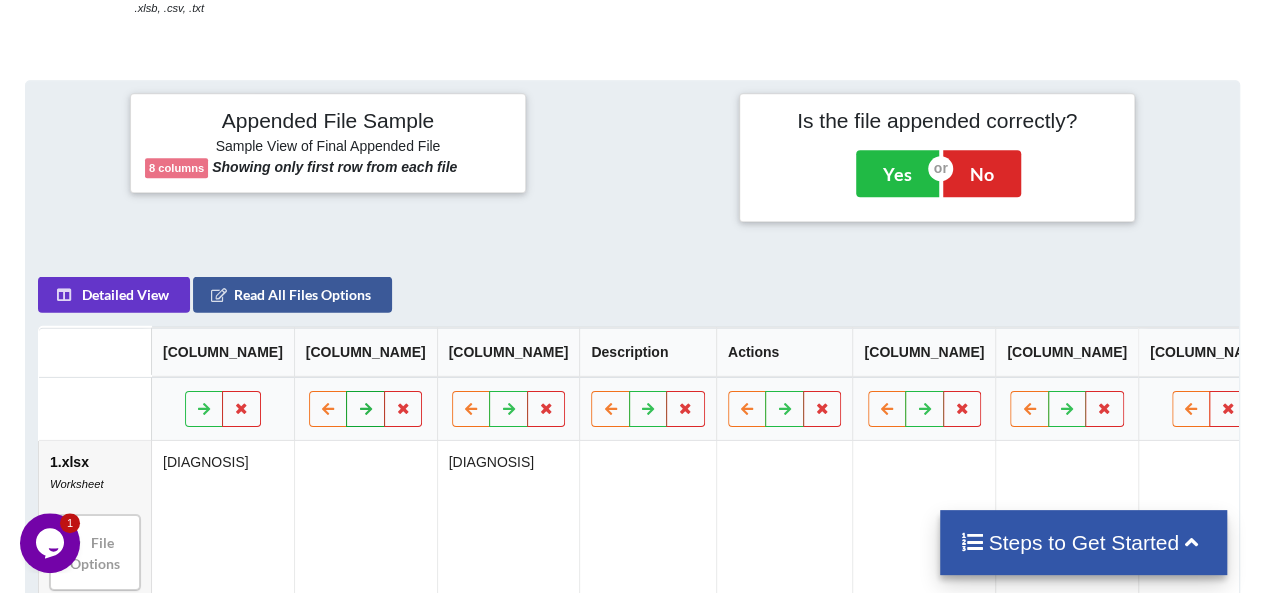 click at bounding box center (366, 407) 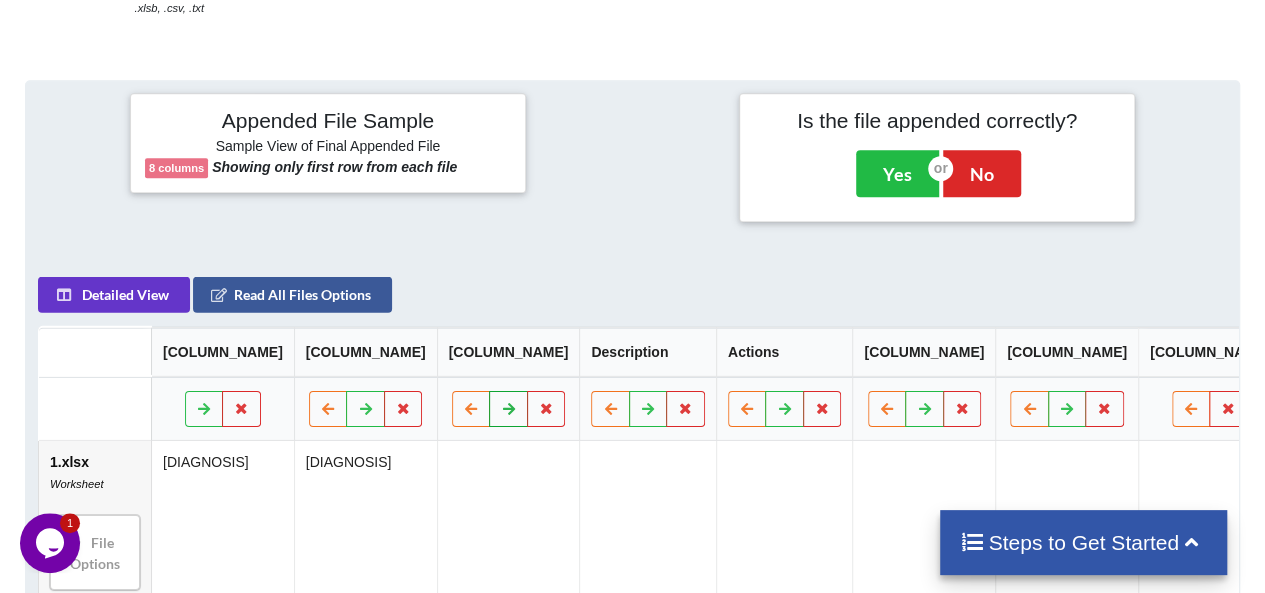 click at bounding box center (509, 408) 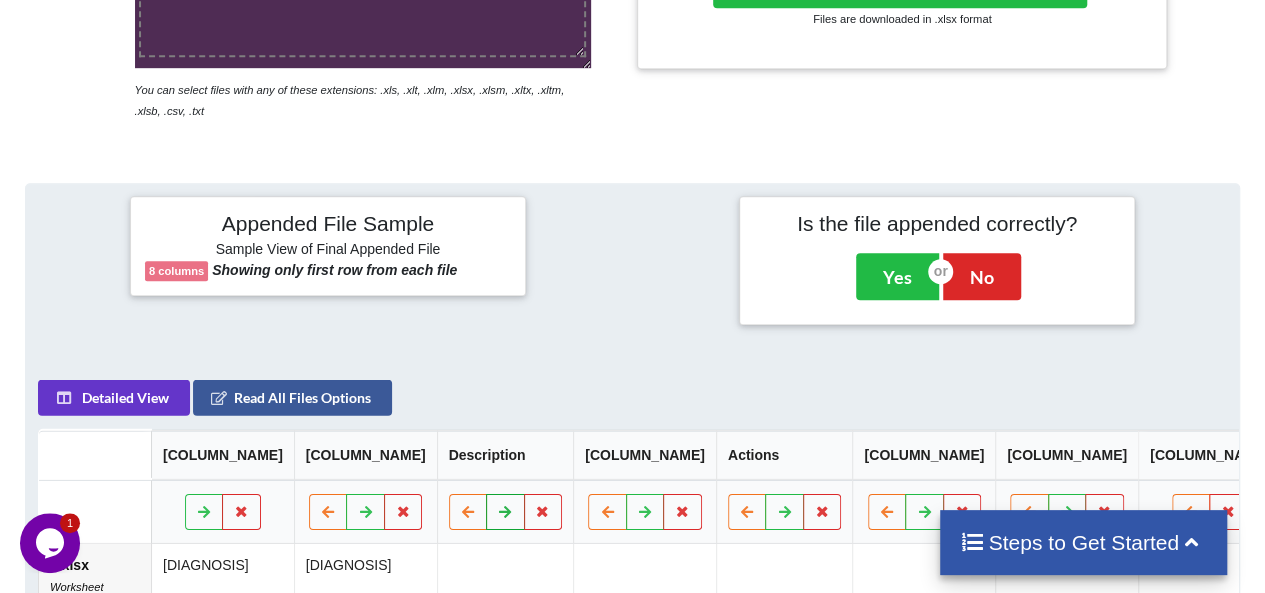 scroll, scrollTop: 657, scrollLeft: 0, axis: vertical 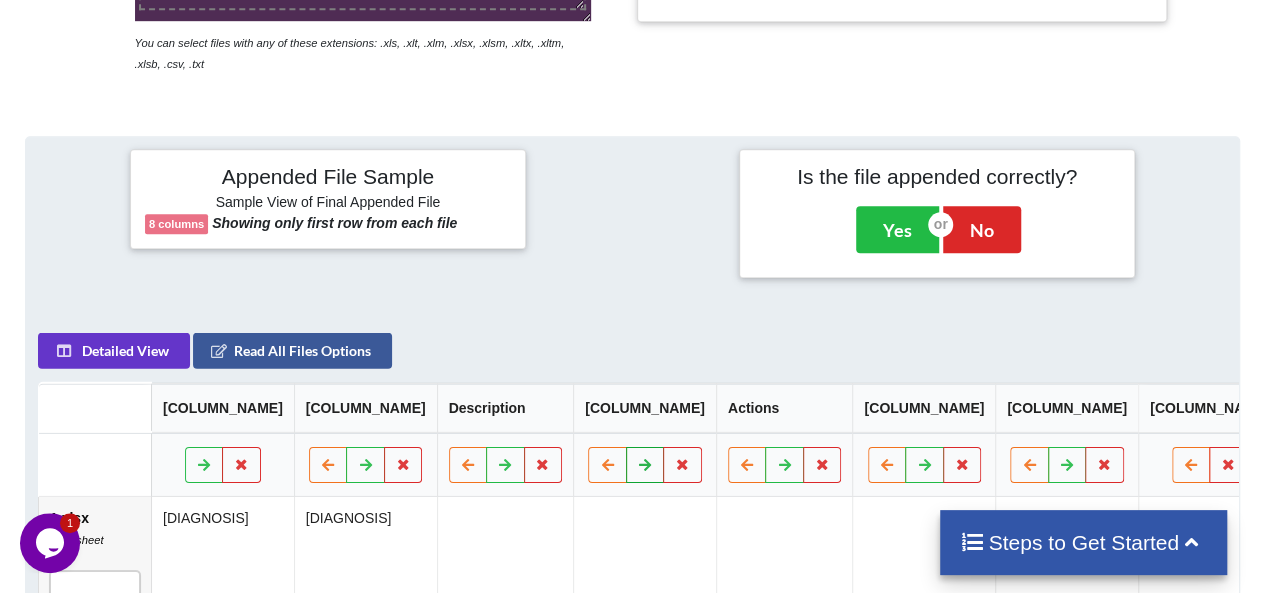 click at bounding box center (645, 464) 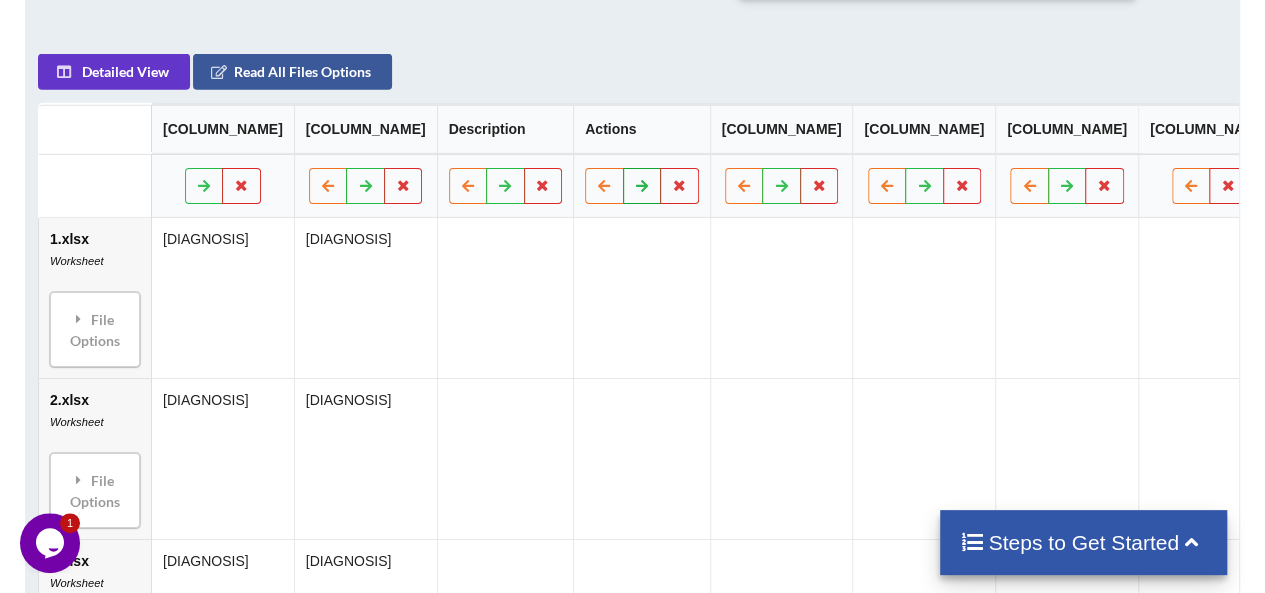scroll, scrollTop: 968, scrollLeft: 0, axis: vertical 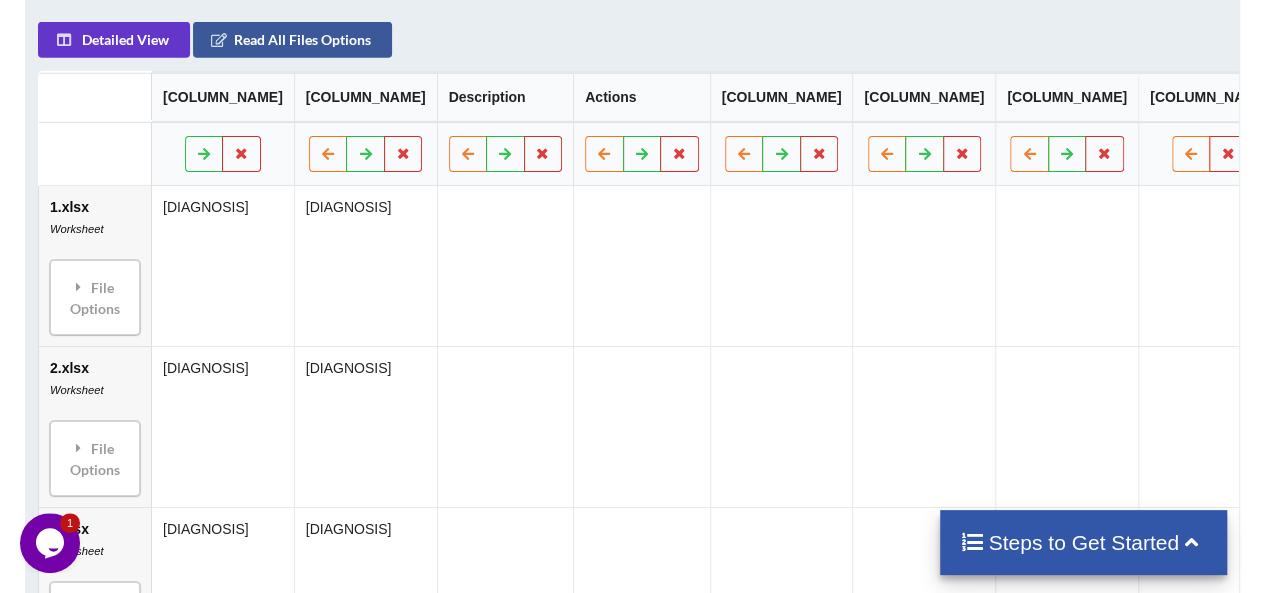 click on "File Options Import Other Sheets File Options Delete File Move File Down" at bounding box center (95, 296) 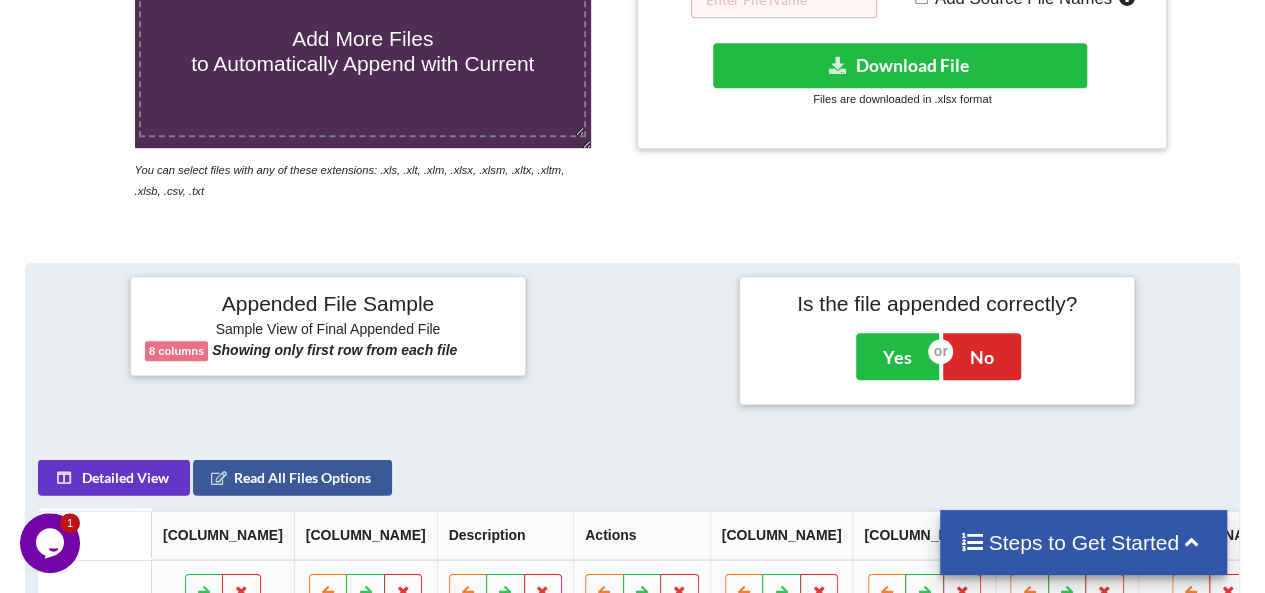 scroll, scrollTop: 450, scrollLeft: 0, axis: vertical 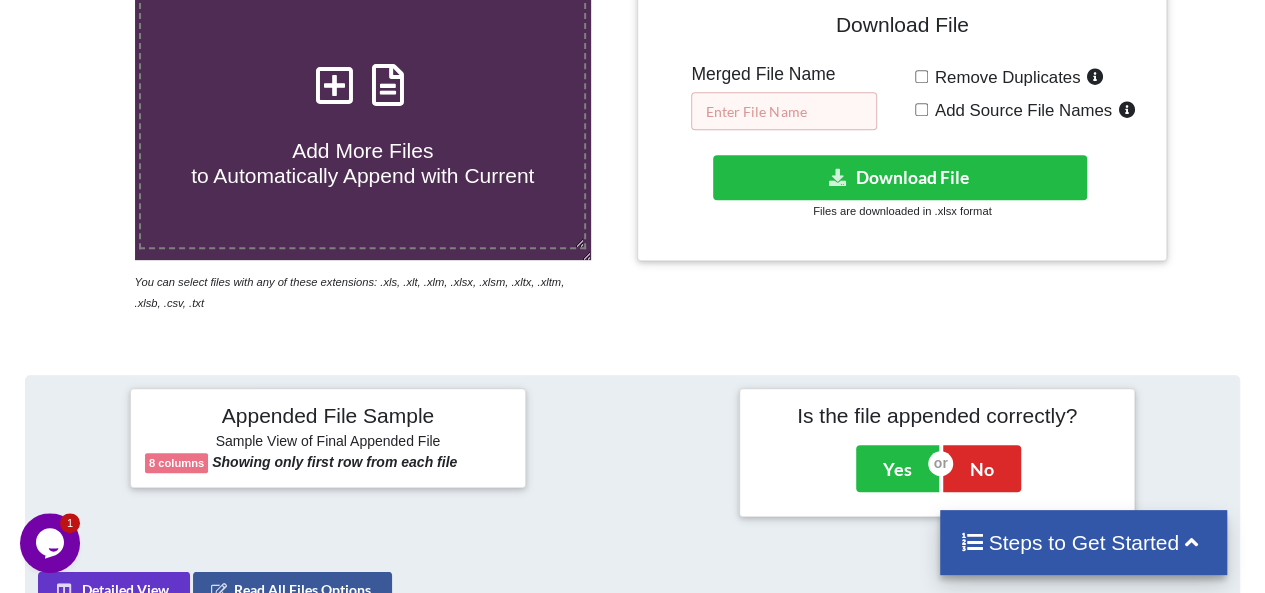click at bounding box center [784, 111] 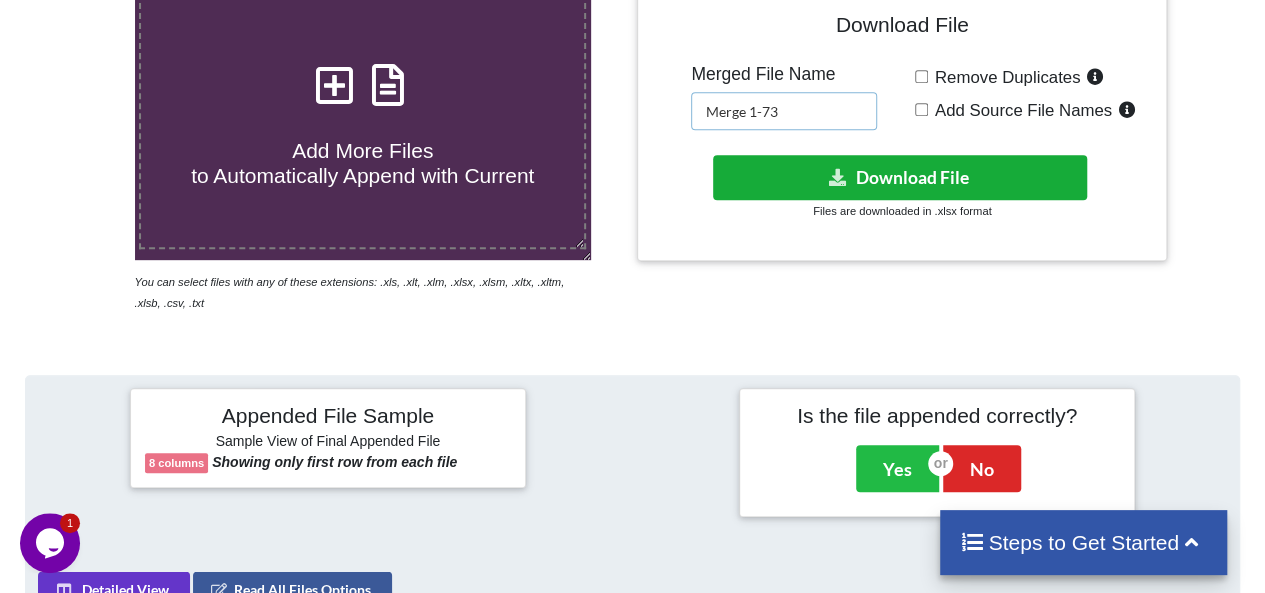 type on "Merge 1-73" 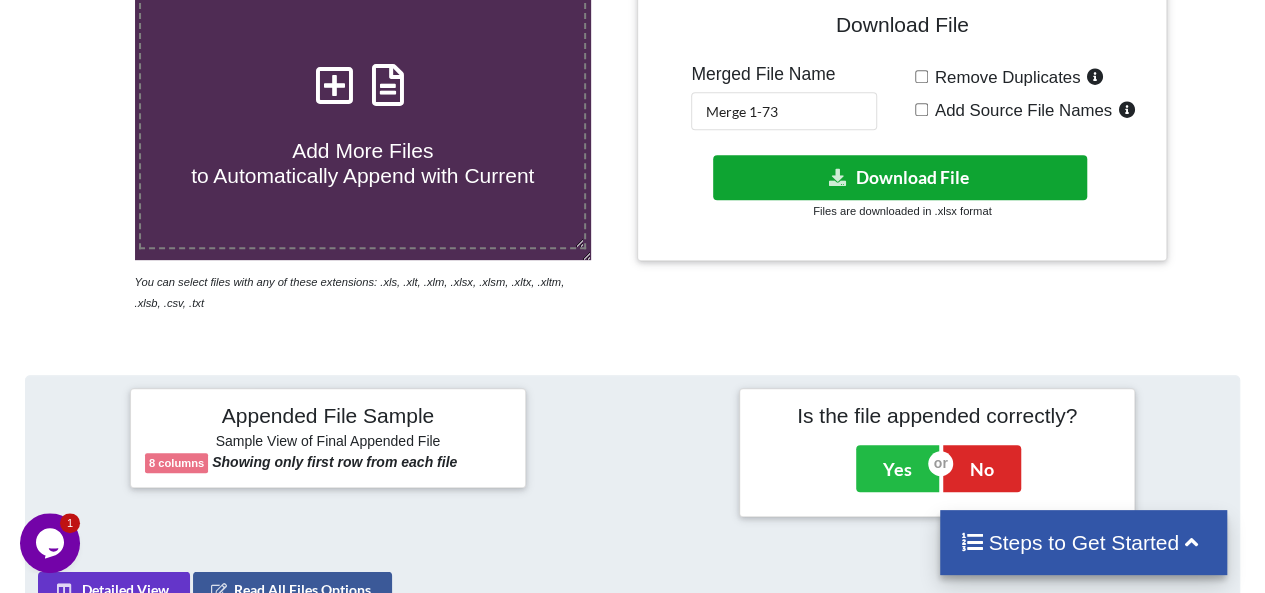 click on "Download File" at bounding box center (900, 177) 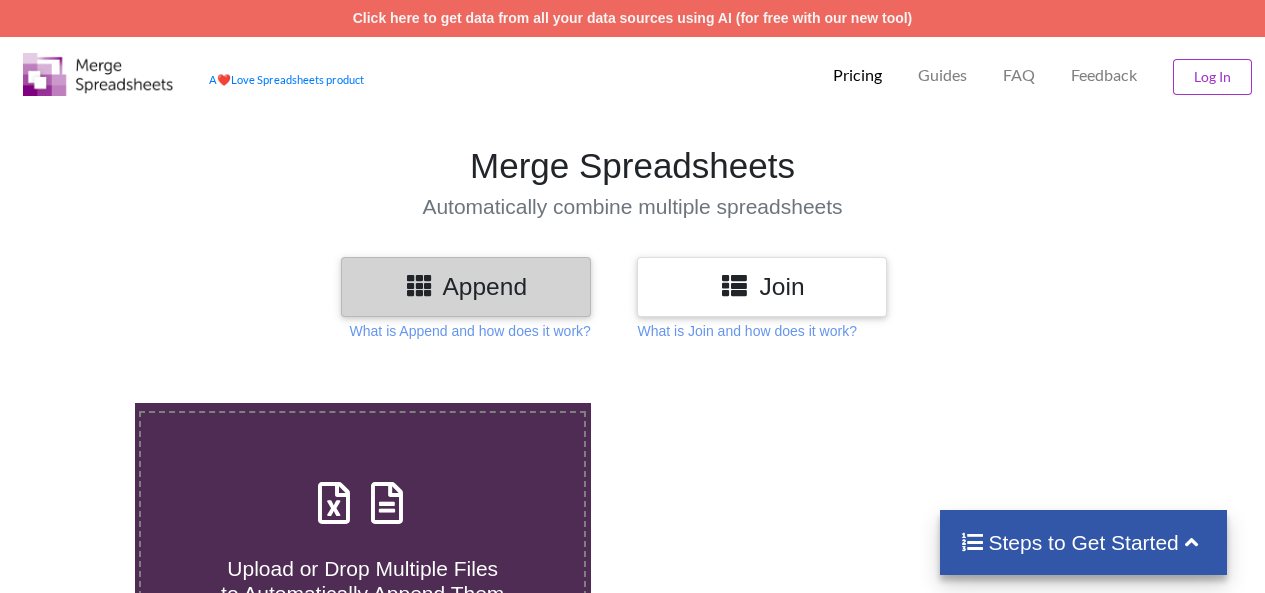 scroll, scrollTop: 0, scrollLeft: 0, axis: both 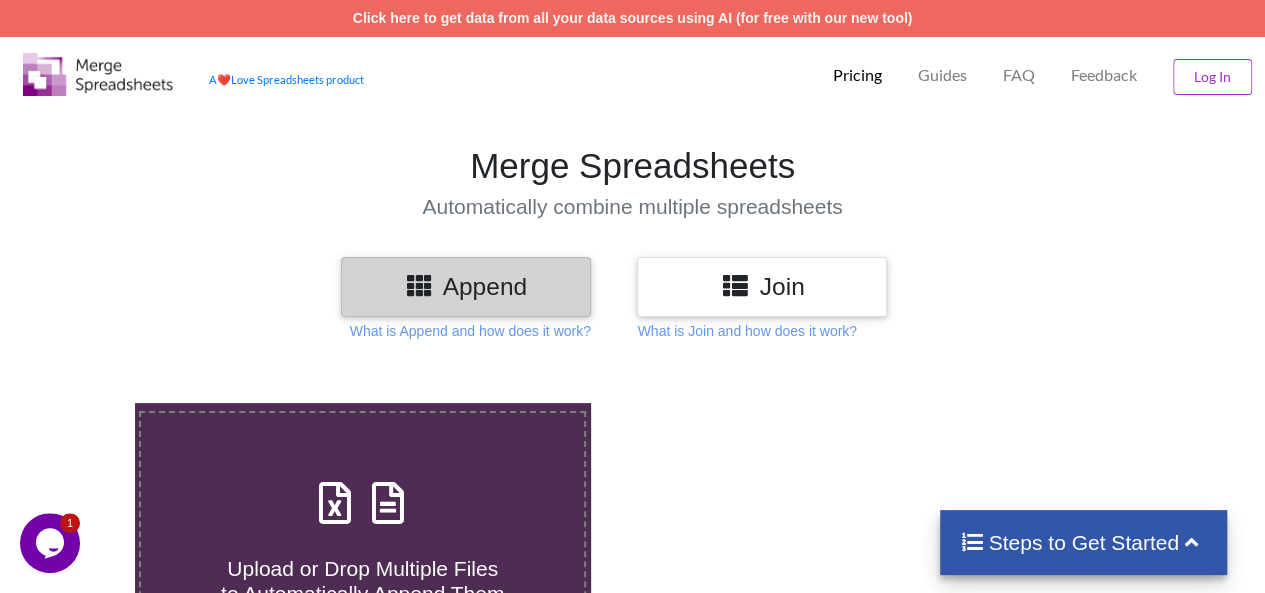 click at bounding box center [388, 493] 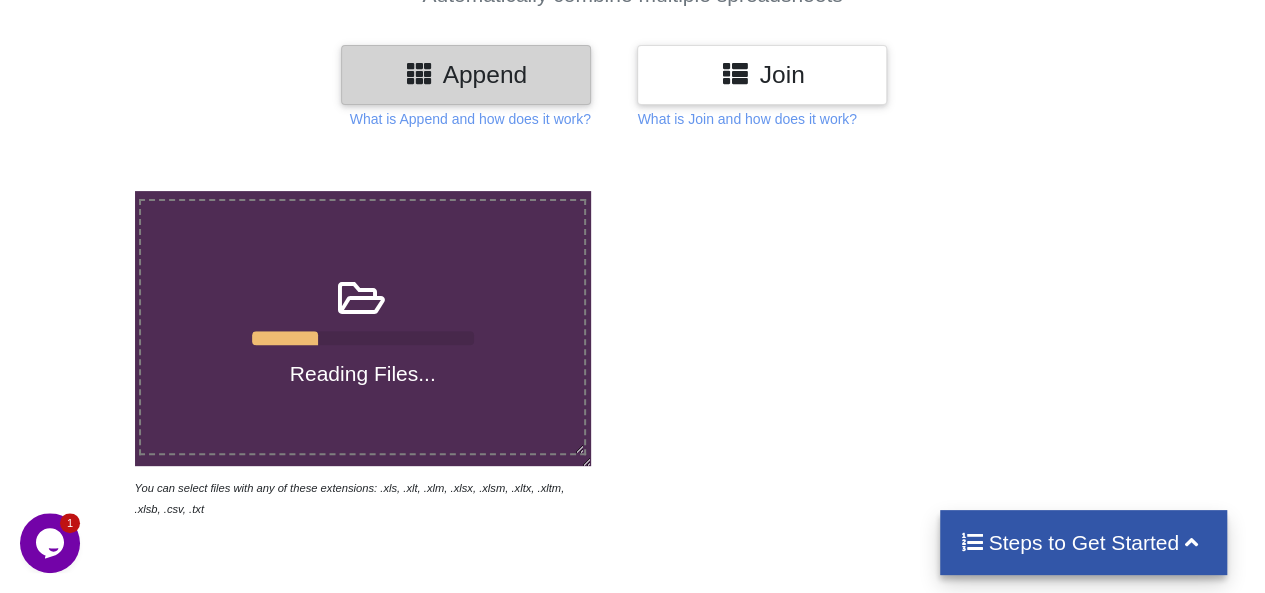 scroll, scrollTop: 215, scrollLeft: 0, axis: vertical 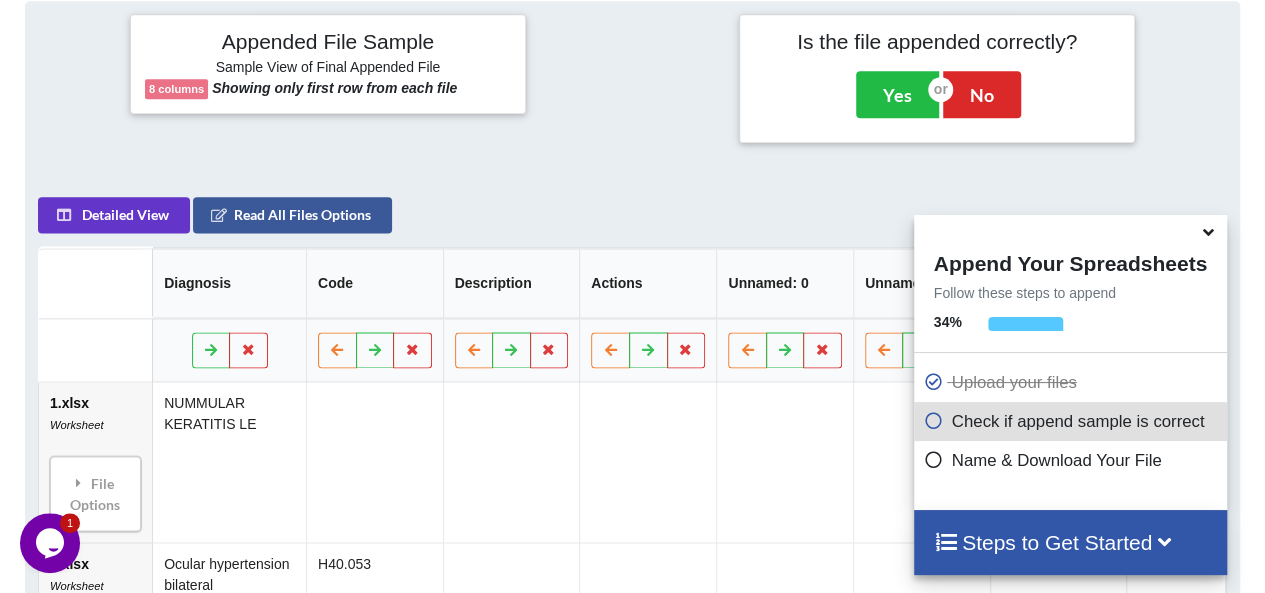 click at bounding box center [1208, 229] 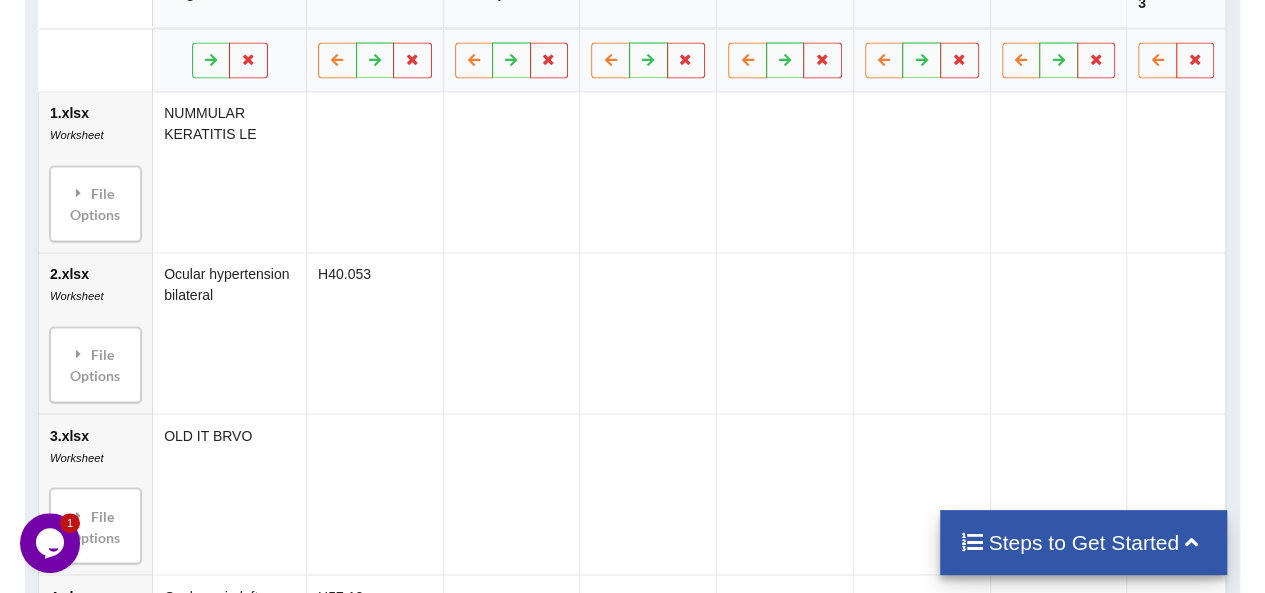 scroll, scrollTop: 1060, scrollLeft: 0, axis: vertical 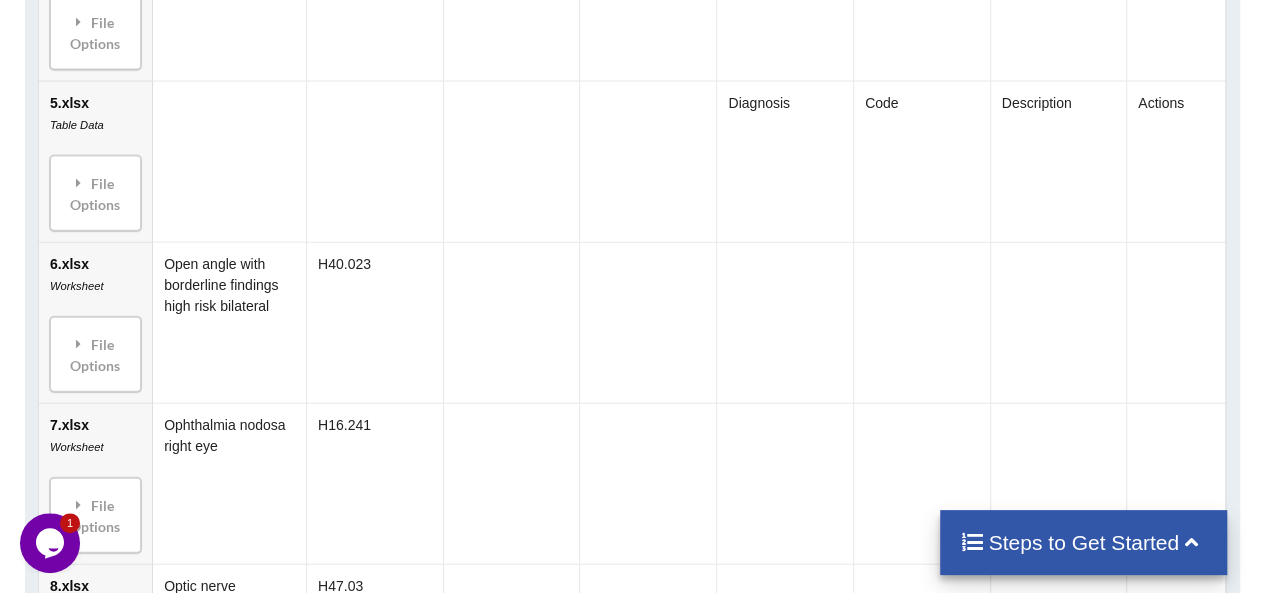 click on "[COLUMN_NAME]" at bounding box center [785, 160] 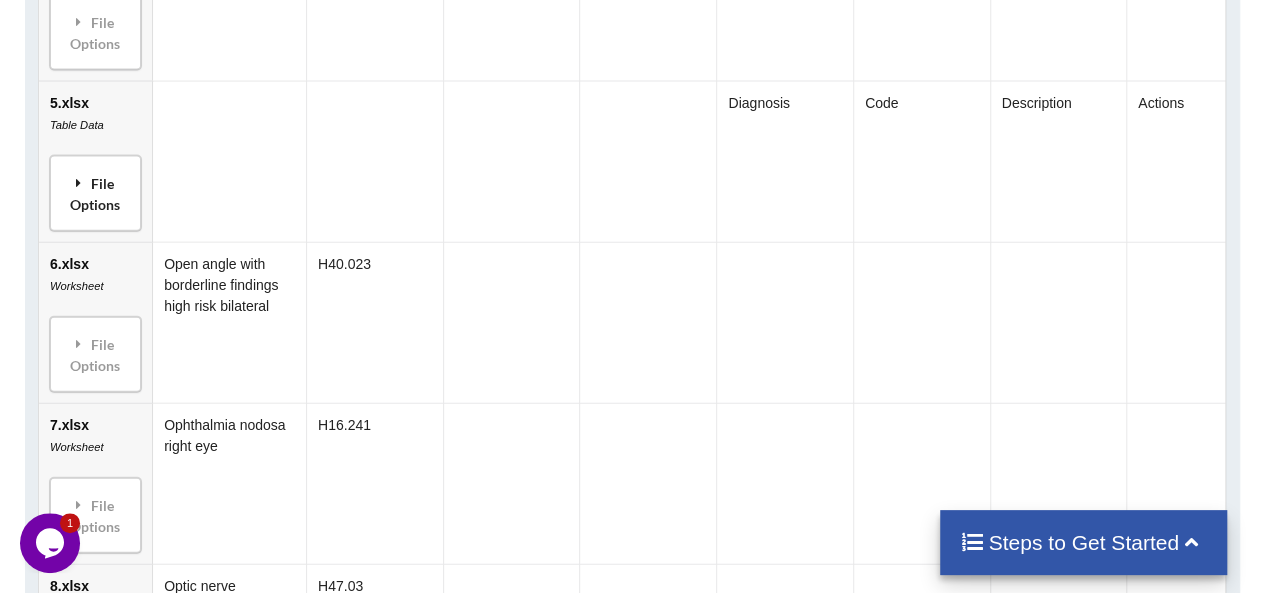click on "File Options" at bounding box center [95, 192] 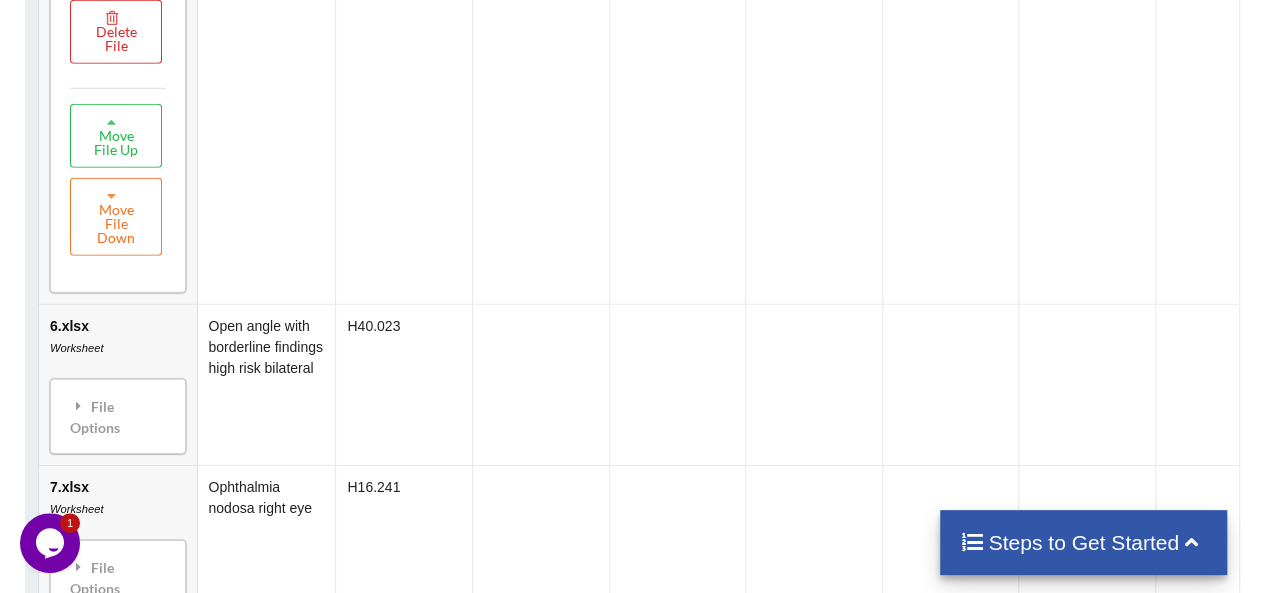 scroll, scrollTop: 2226, scrollLeft: 0, axis: vertical 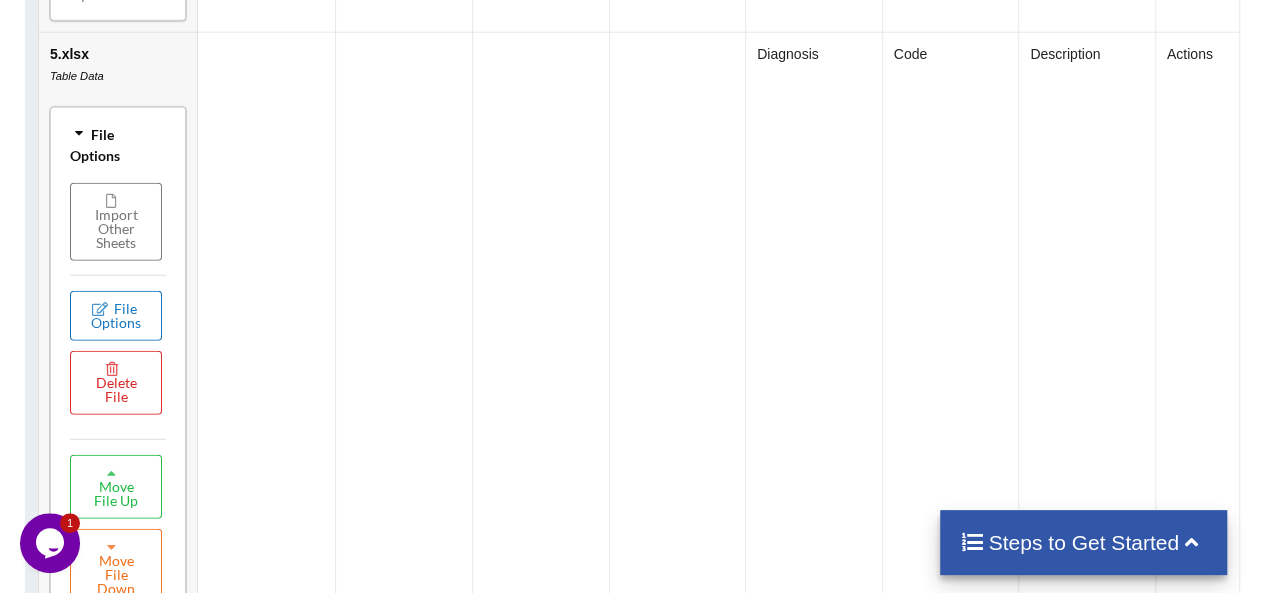 click on "File Options" at bounding box center (116, 315) 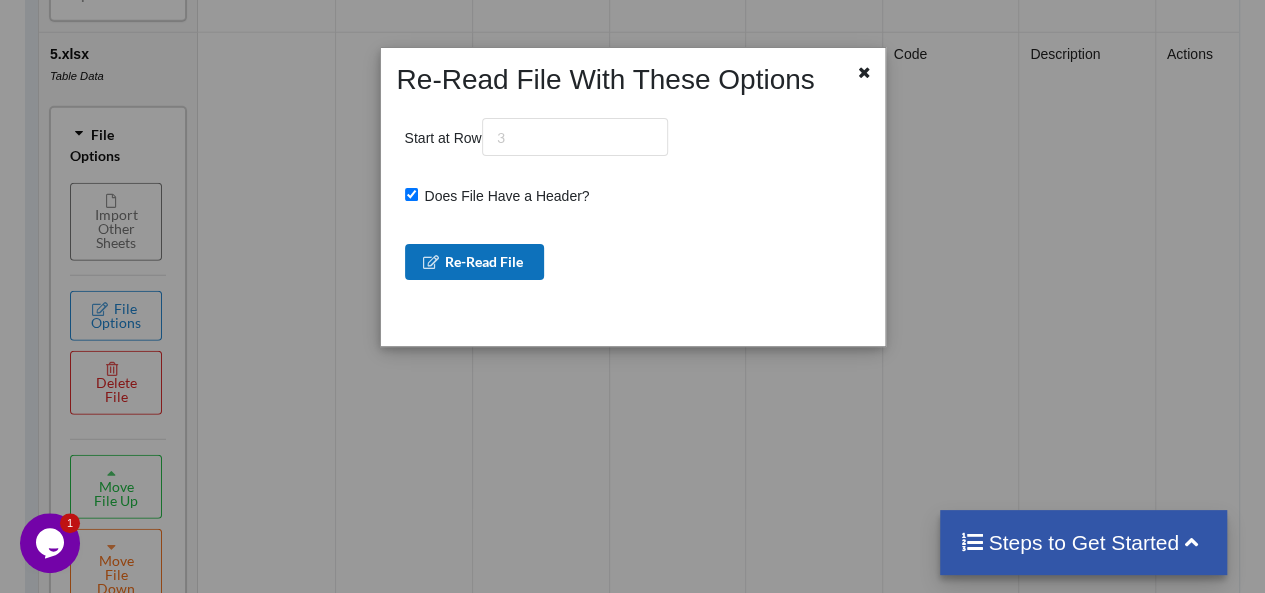 click on "Re-Read File" at bounding box center [475, 262] 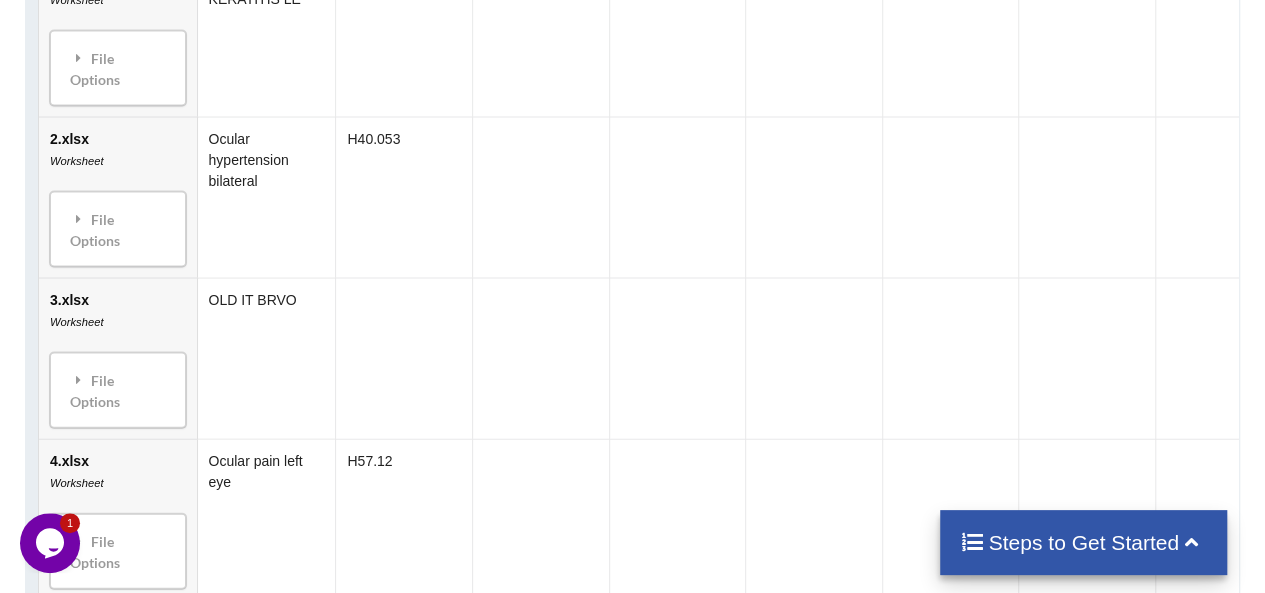 scroll, scrollTop: 1040, scrollLeft: 0, axis: vertical 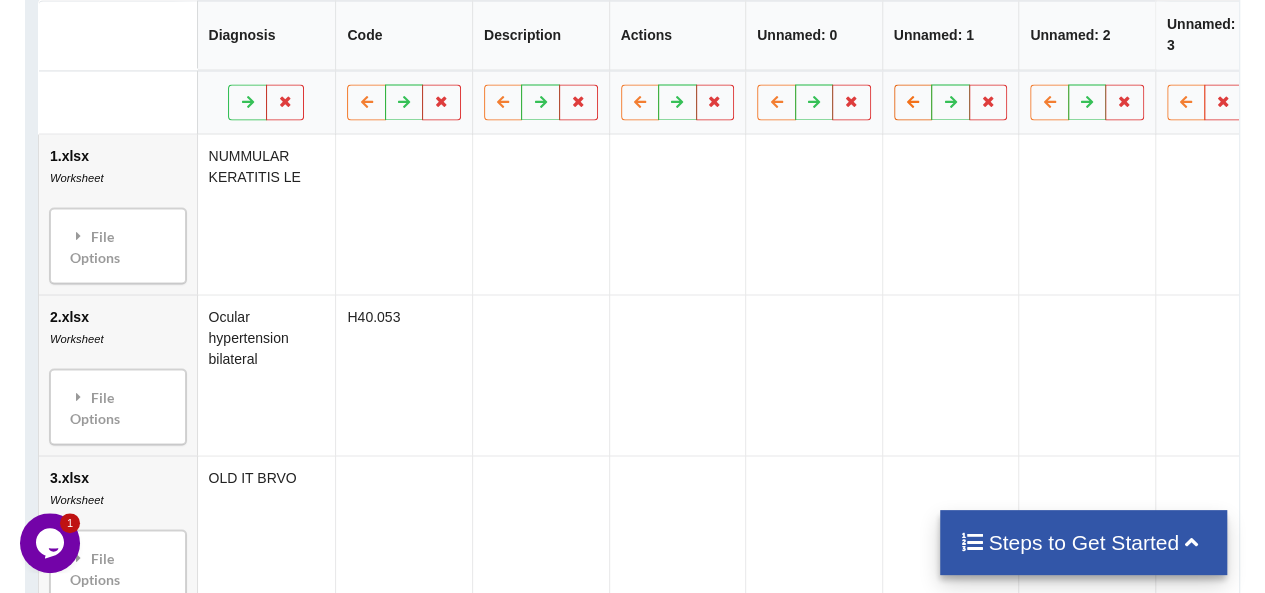 click at bounding box center (913, 102) 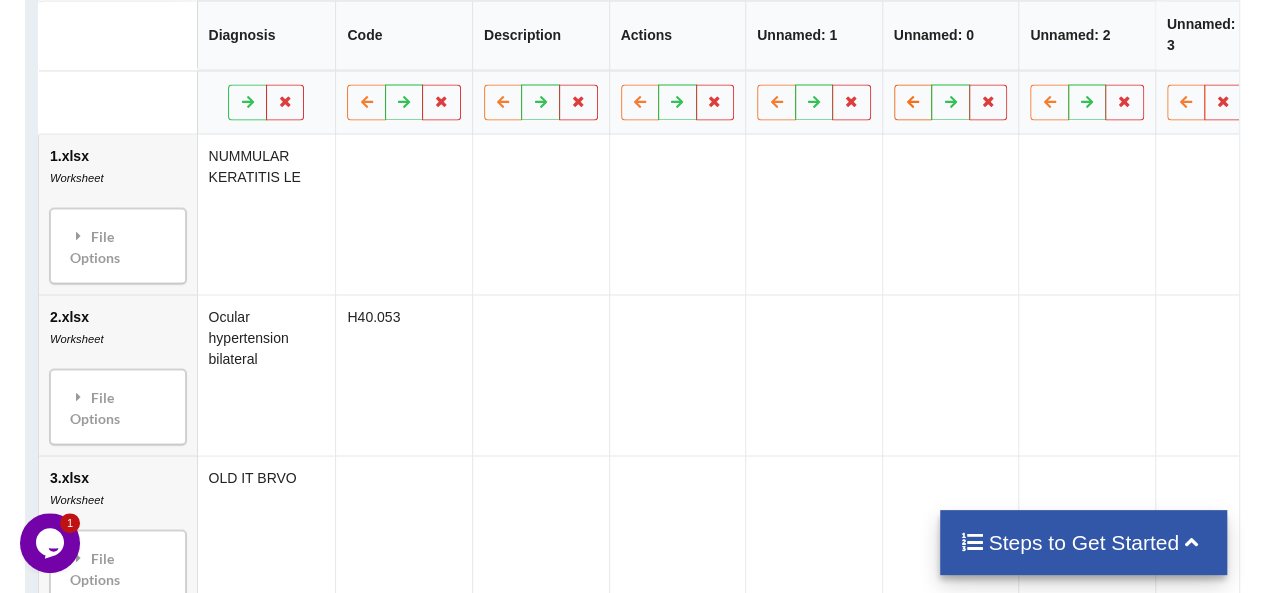 click at bounding box center (913, 102) 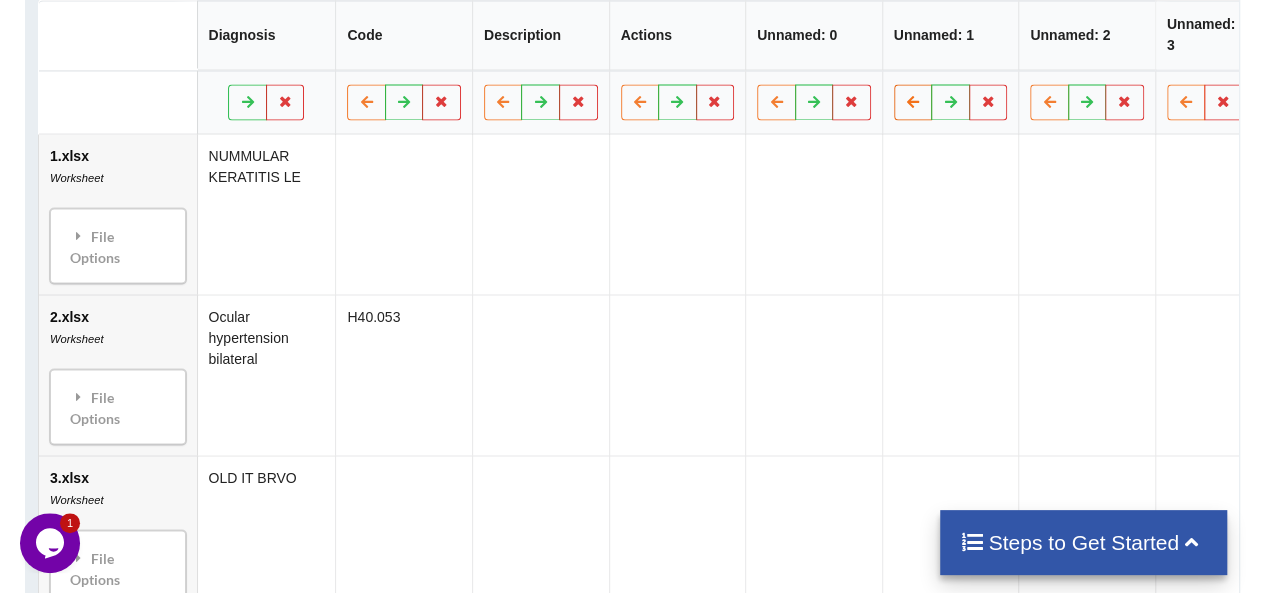 click at bounding box center [913, 102] 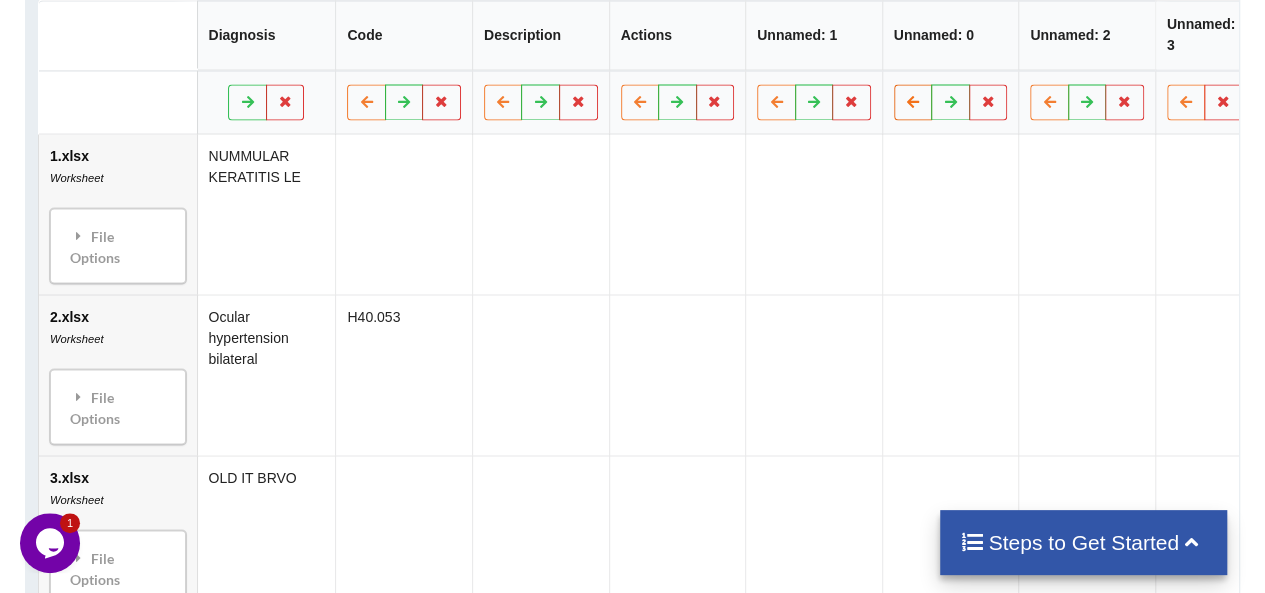 click at bounding box center (913, 102) 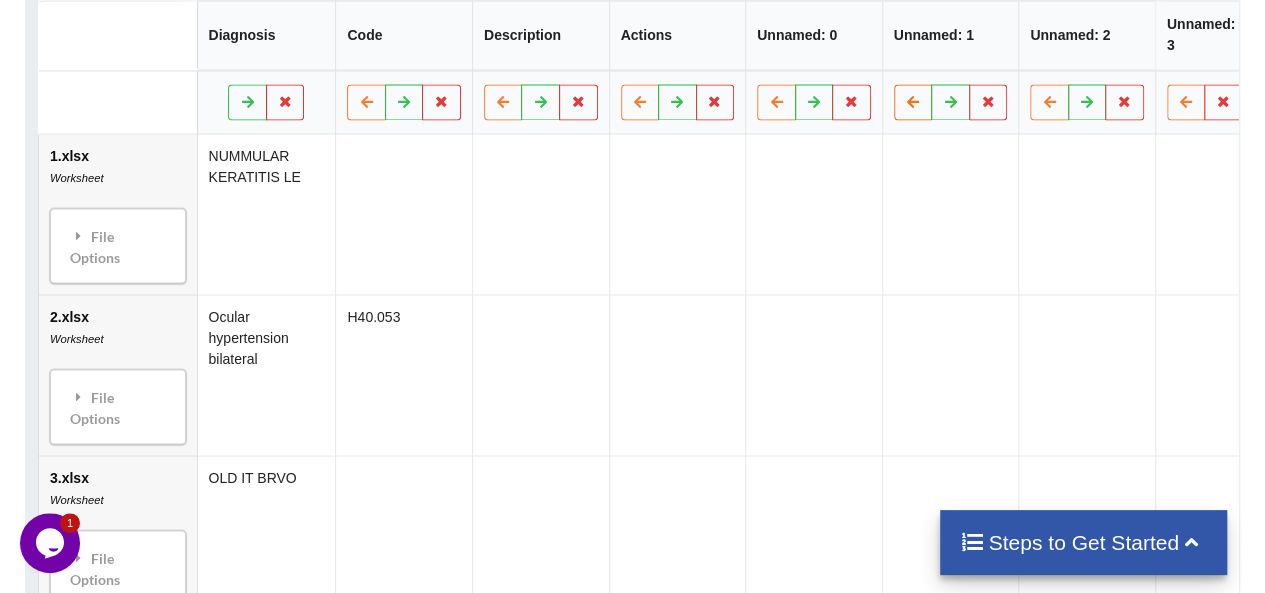 click at bounding box center [913, 102] 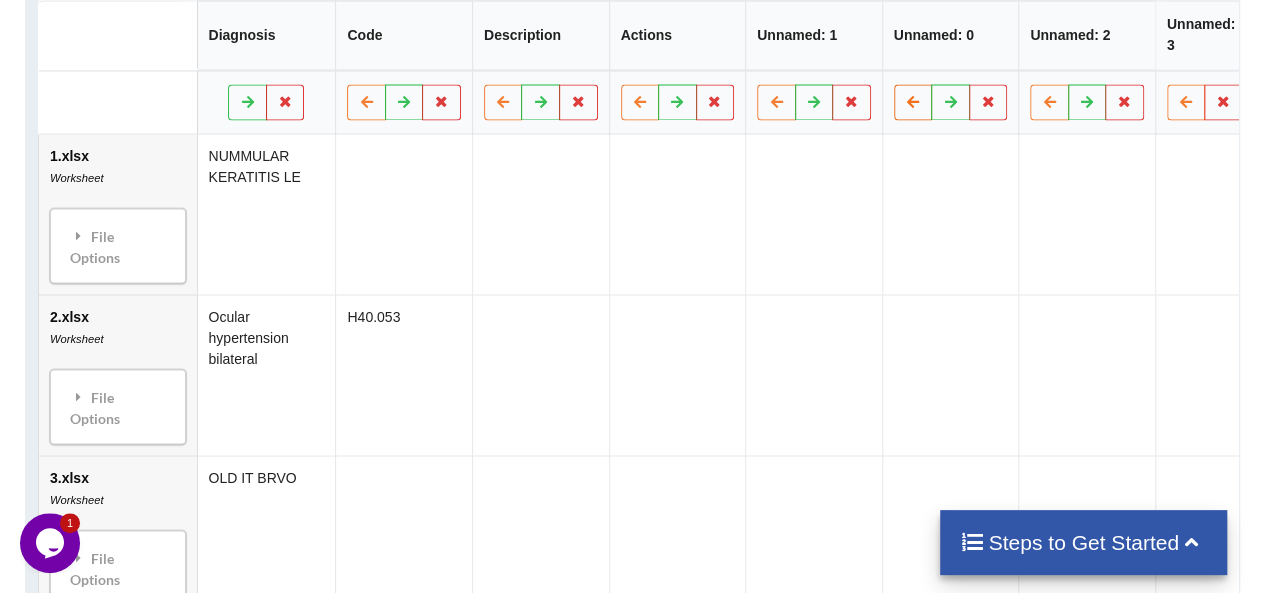 click at bounding box center (913, 102) 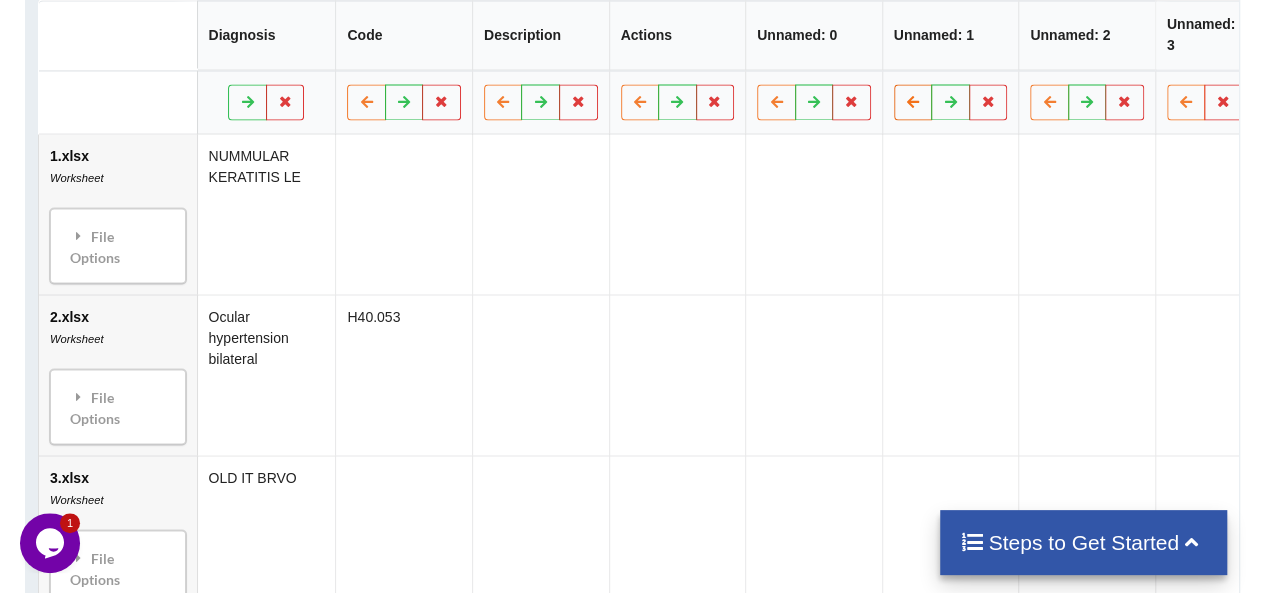 click at bounding box center [913, 102] 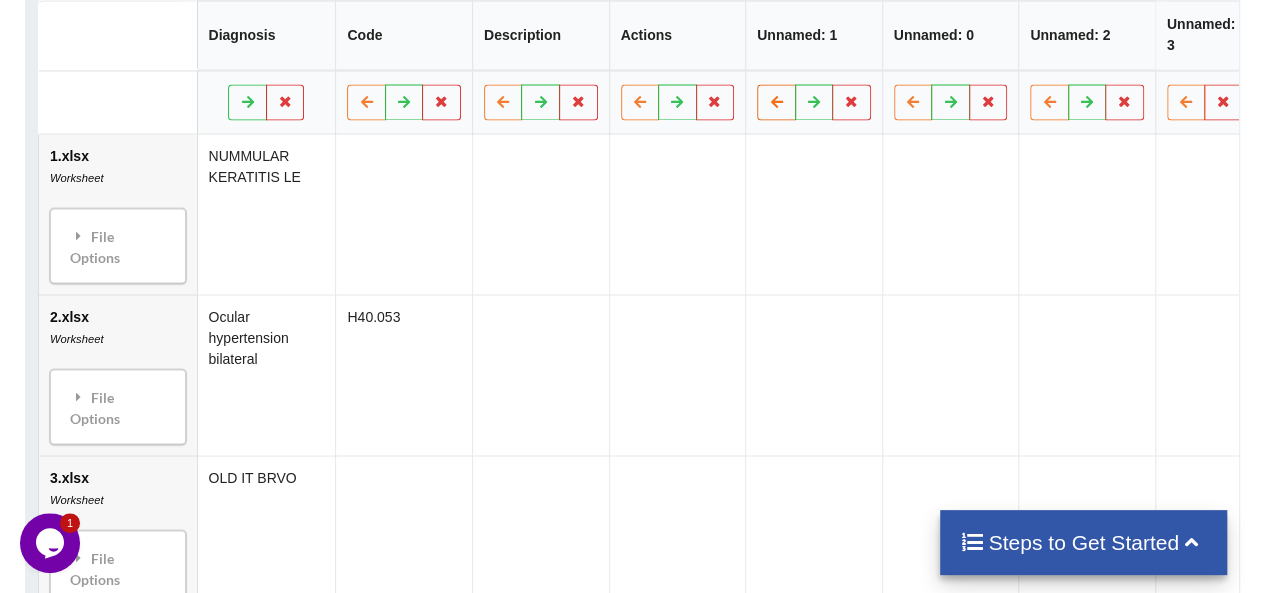 click at bounding box center [776, 101] 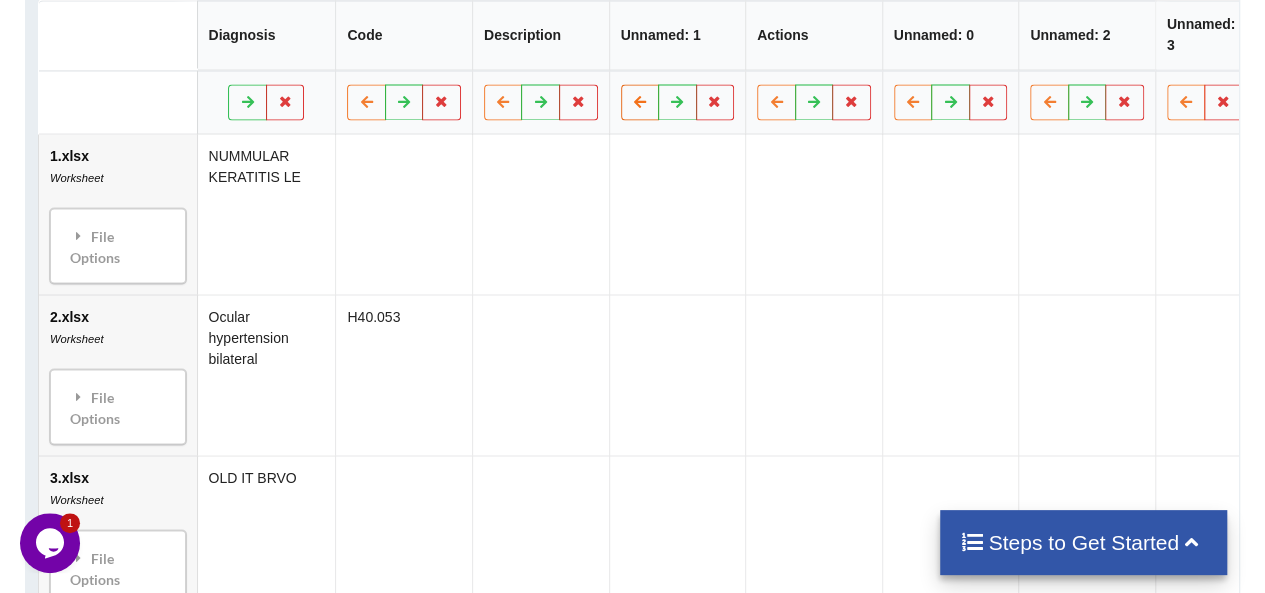 click at bounding box center (640, 101) 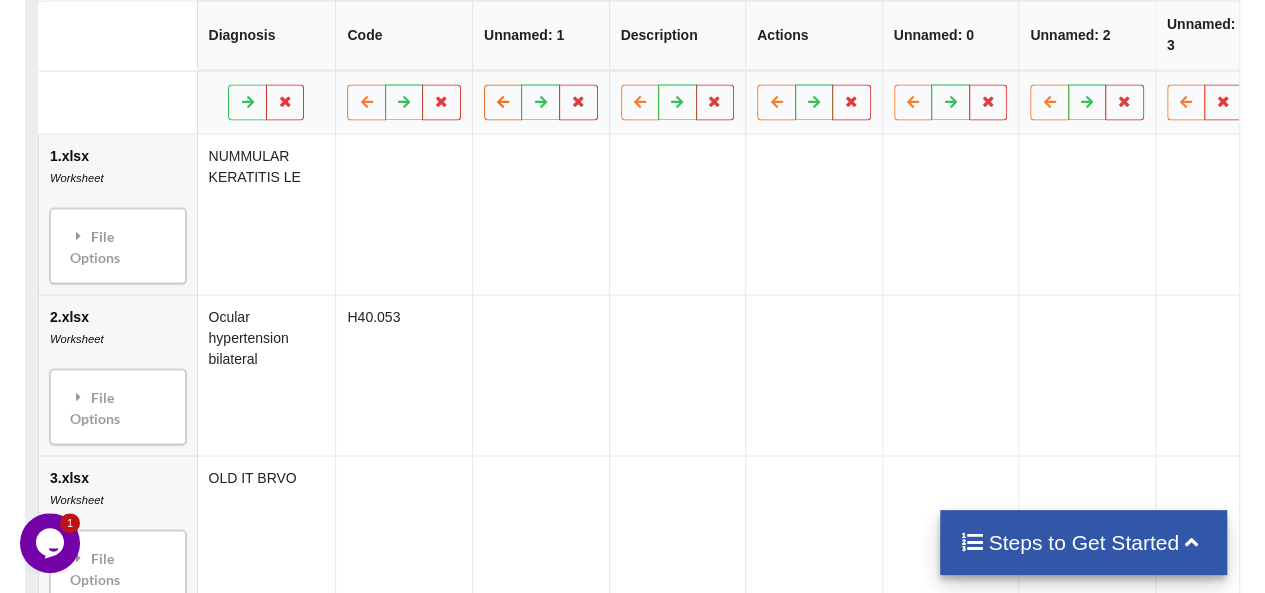 click at bounding box center [503, 101] 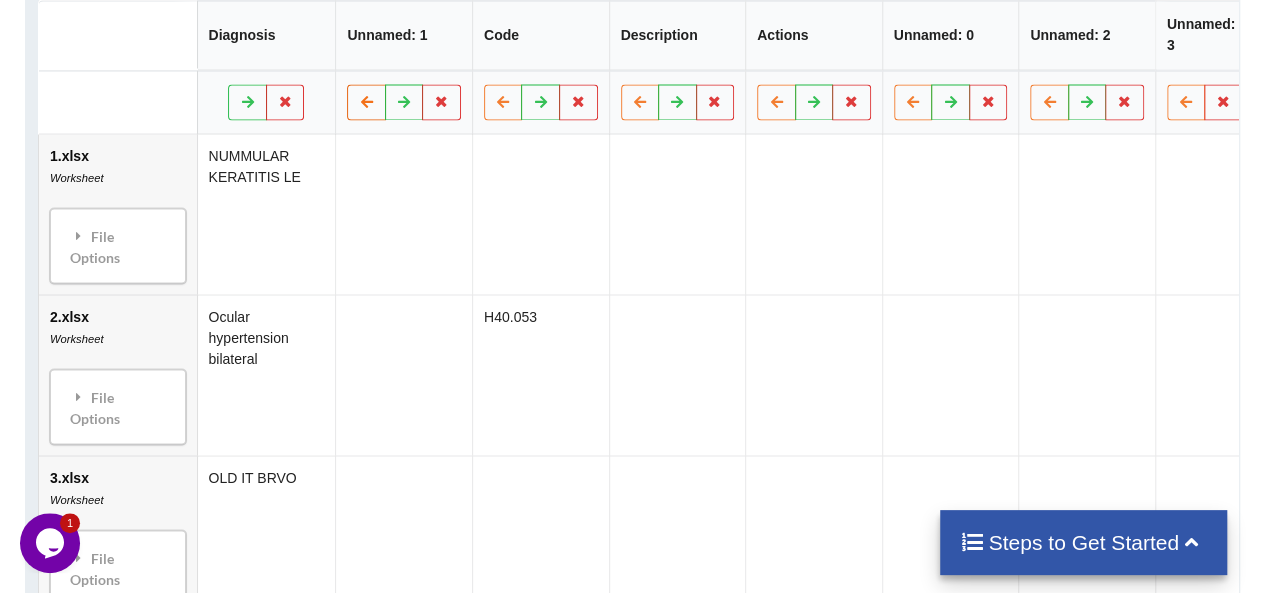 click at bounding box center (367, 101) 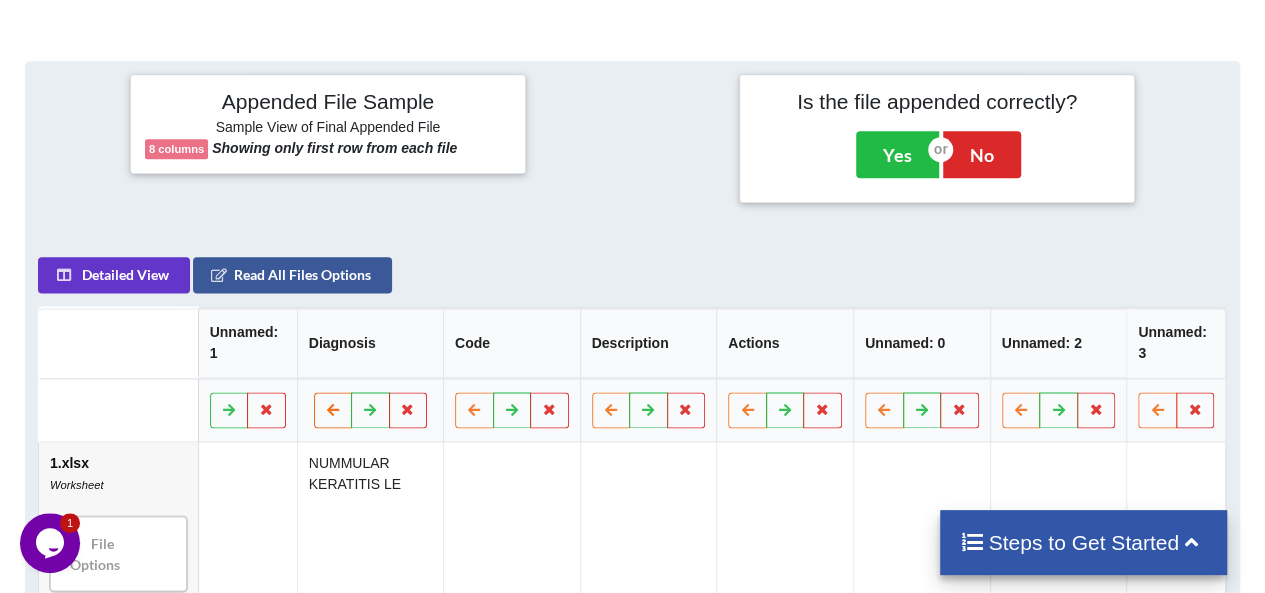 scroll, scrollTop: 688, scrollLeft: 0, axis: vertical 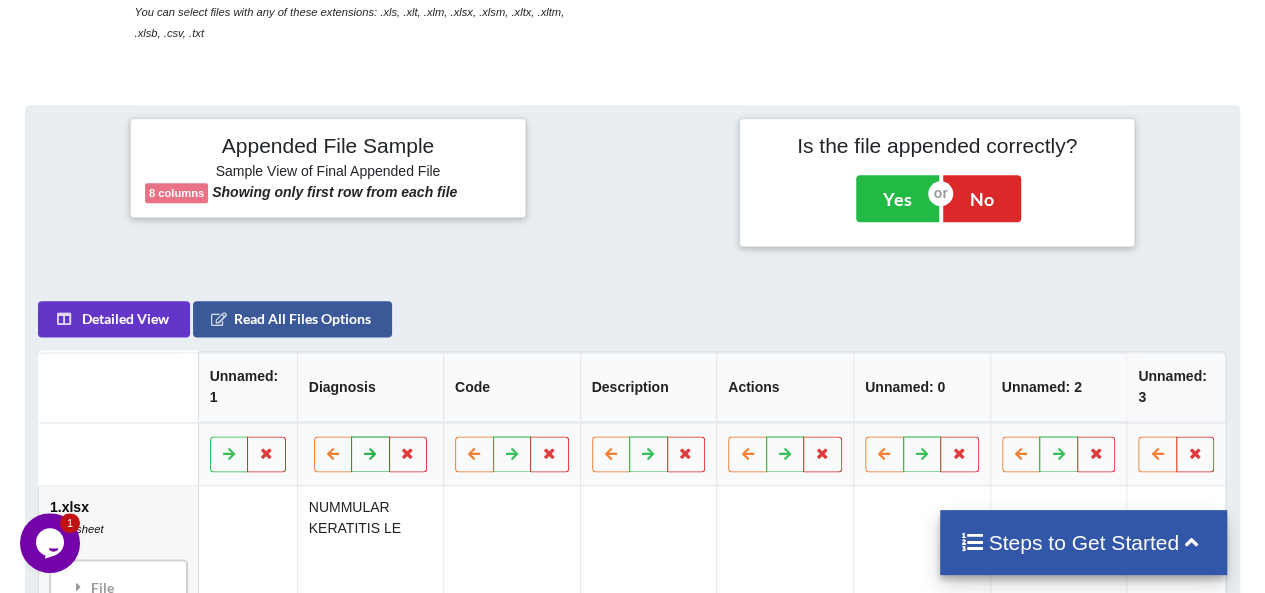 click at bounding box center (370, 454) 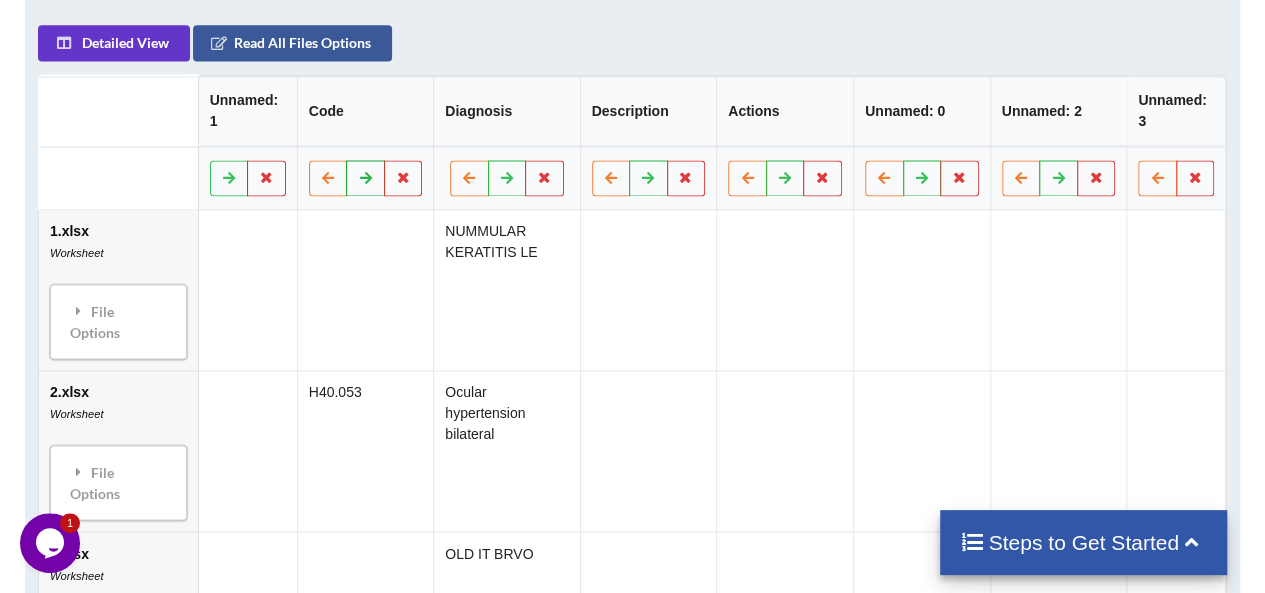 scroll, scrollTop: 920, scrollLeft: 0, axis: vertical 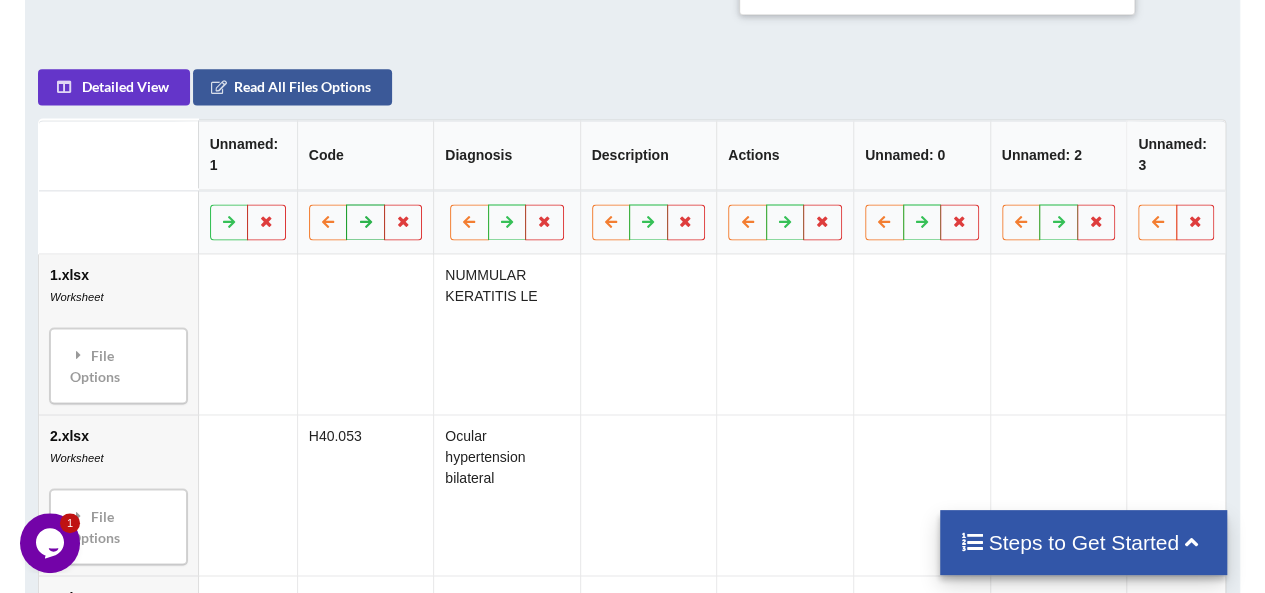 click at bounding box center [366, 221] 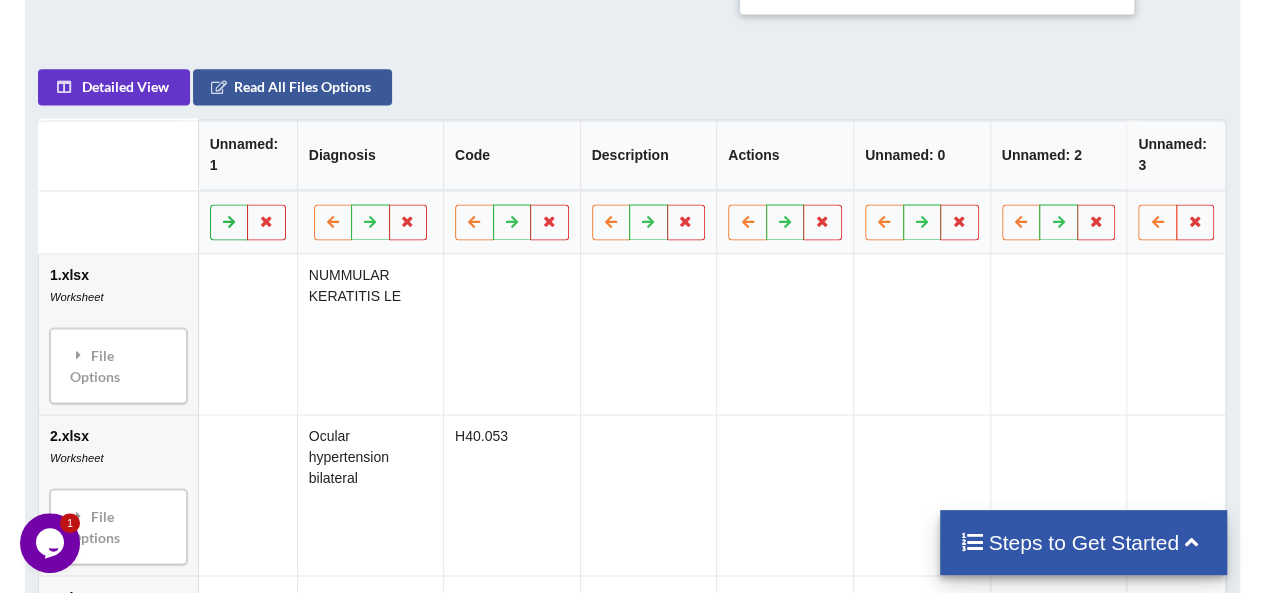 click at bounding box center [229, 221] 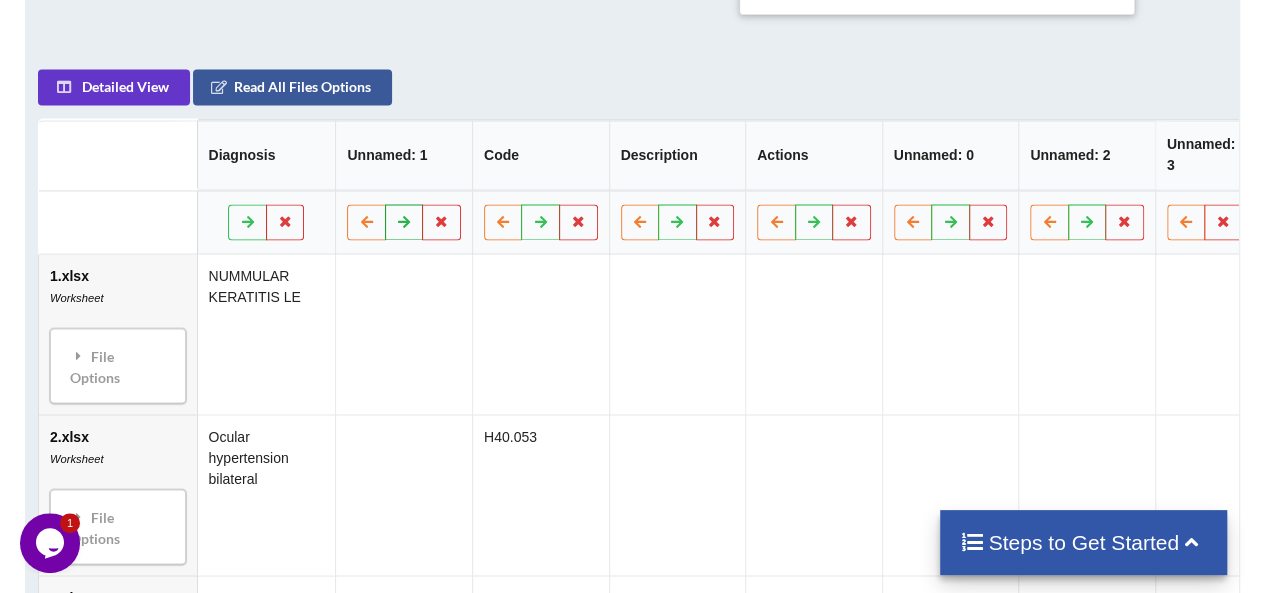 click at bounding box center (404, 222) 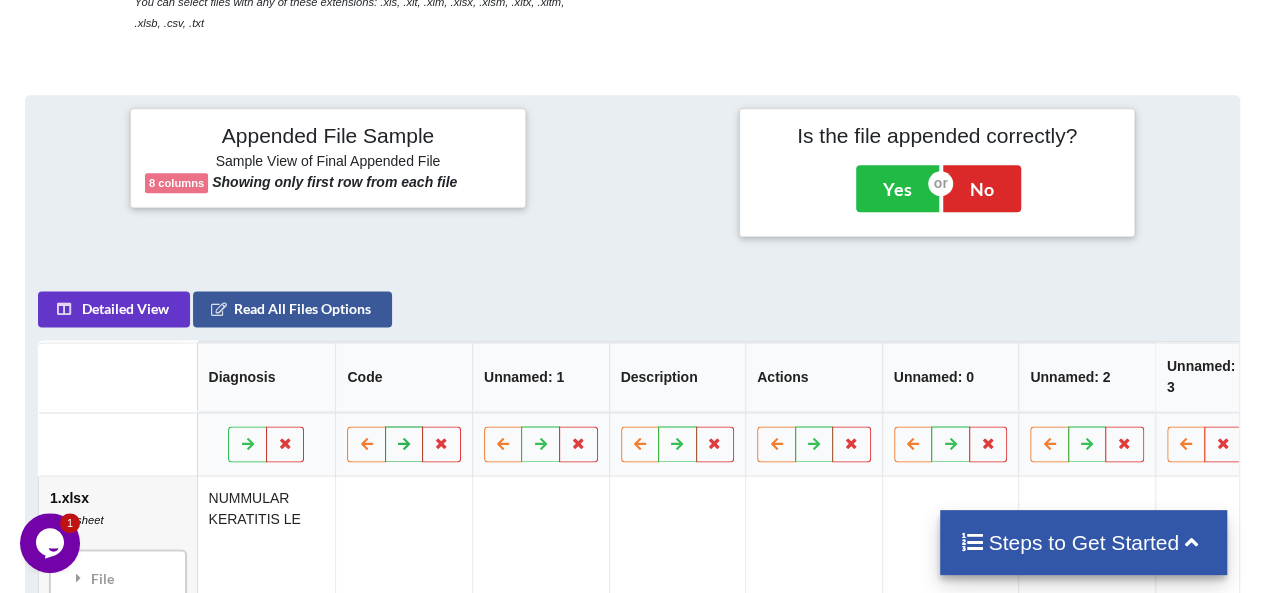 scroll, scrollTop: 653, scrollLeft: 0, axis: vertical 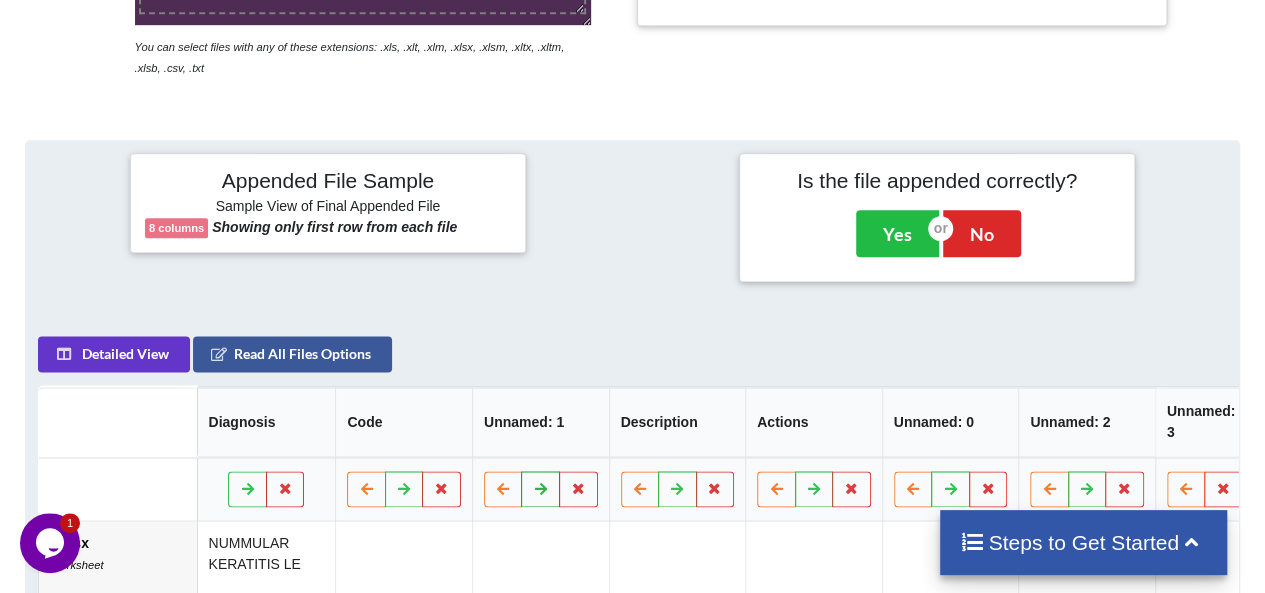 click at bounding box center [541, 488] 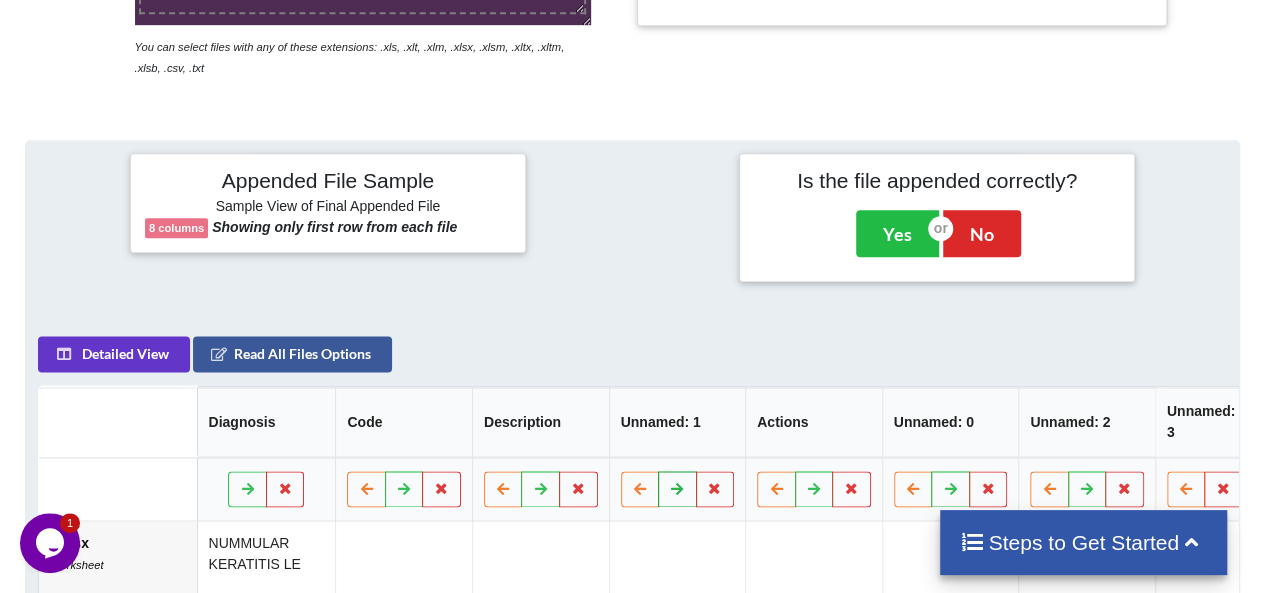 click at bounding box center [677, 489] 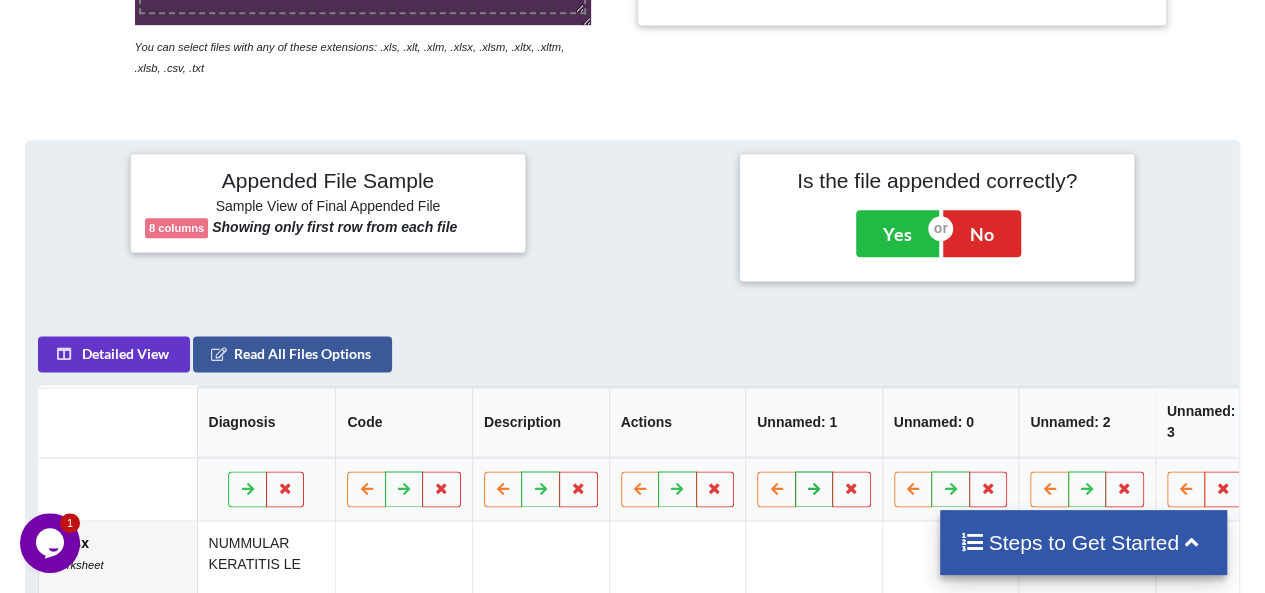 click at bounding box center [814, 488] 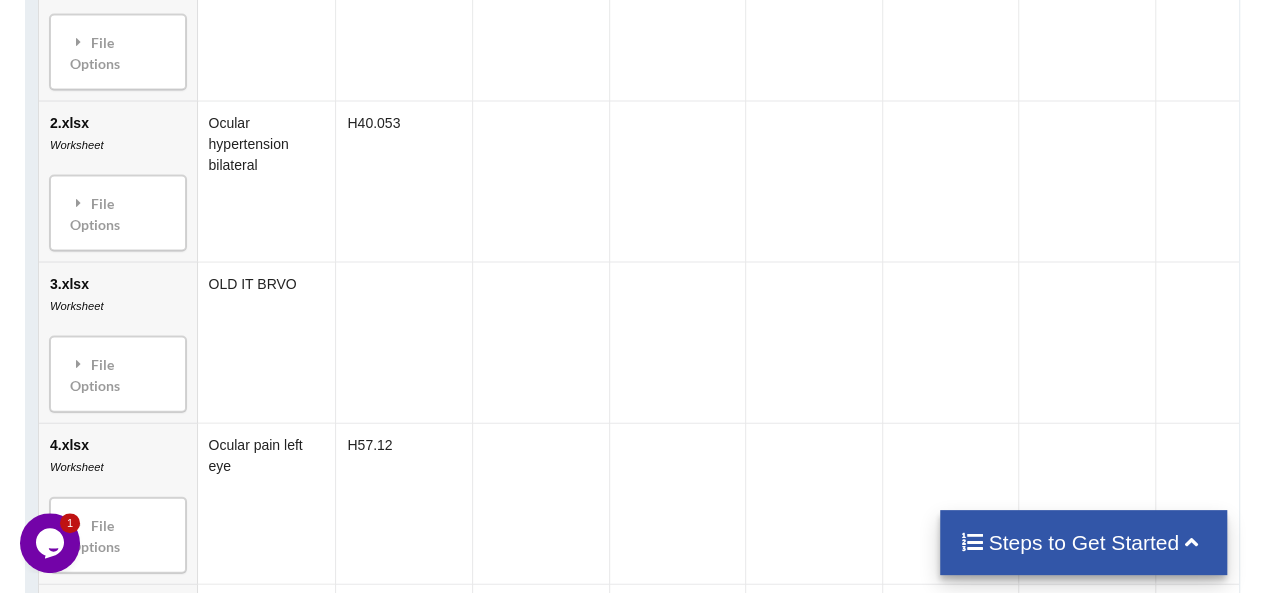 scroll, scrollTop: 0, scrollLeft: 0, axis: both 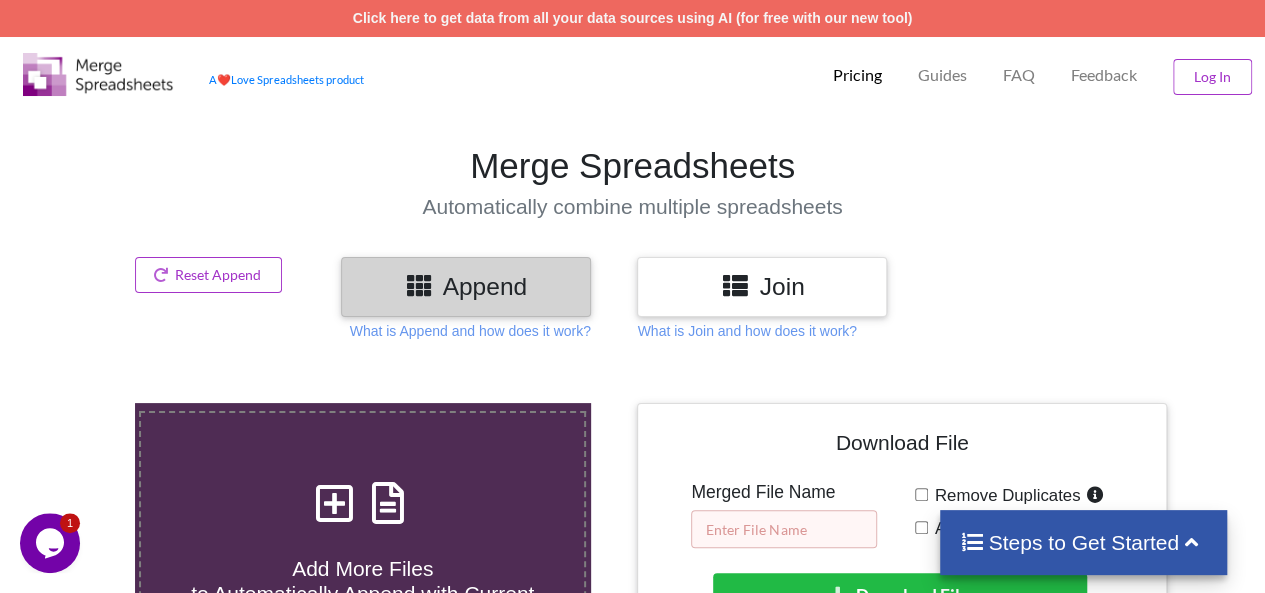 click at bounding box center (784, 529) 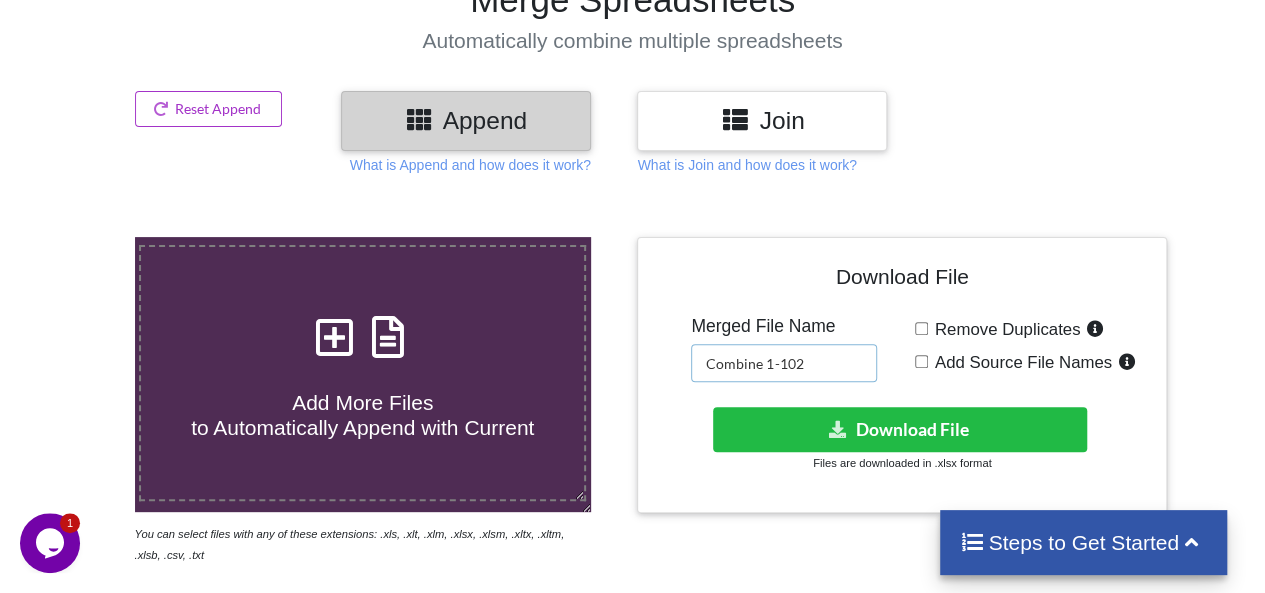 scroll, scrollTop: 189, scrollLeft: 0, axis: vertical 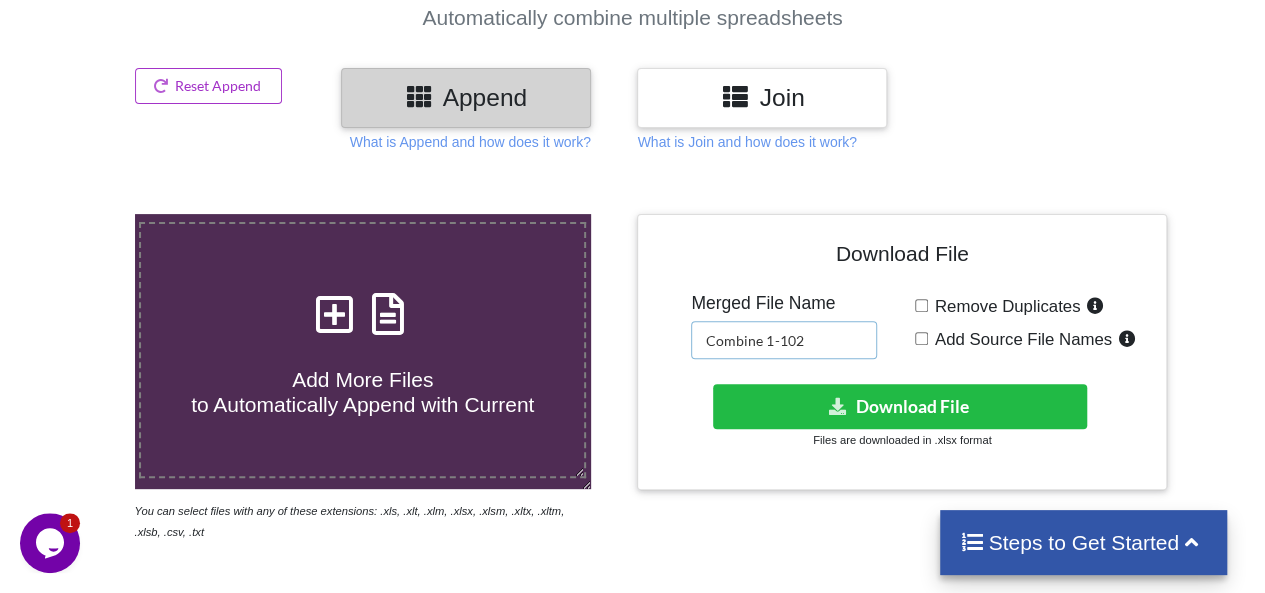 type on "Combine 1-102" 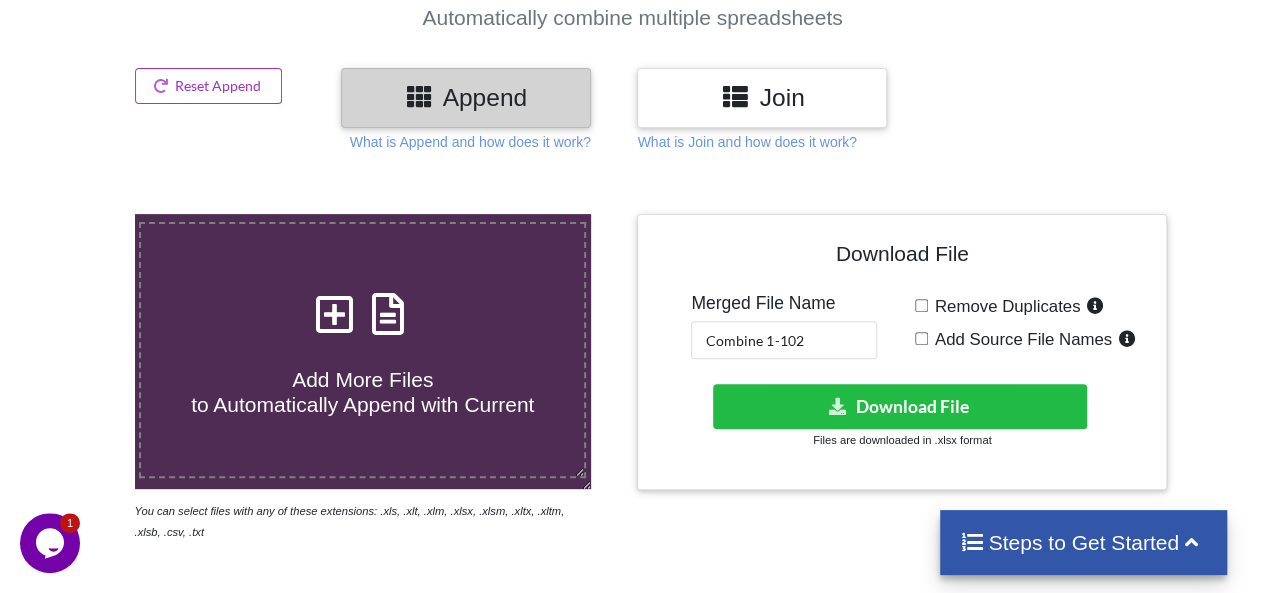 click on "Download File Merged File Name Combine 1-102 Remove Duplicates Add Source File Names Download hidden Download File Files are downloaded in .xlsx format" at bounding box center (902, 352) 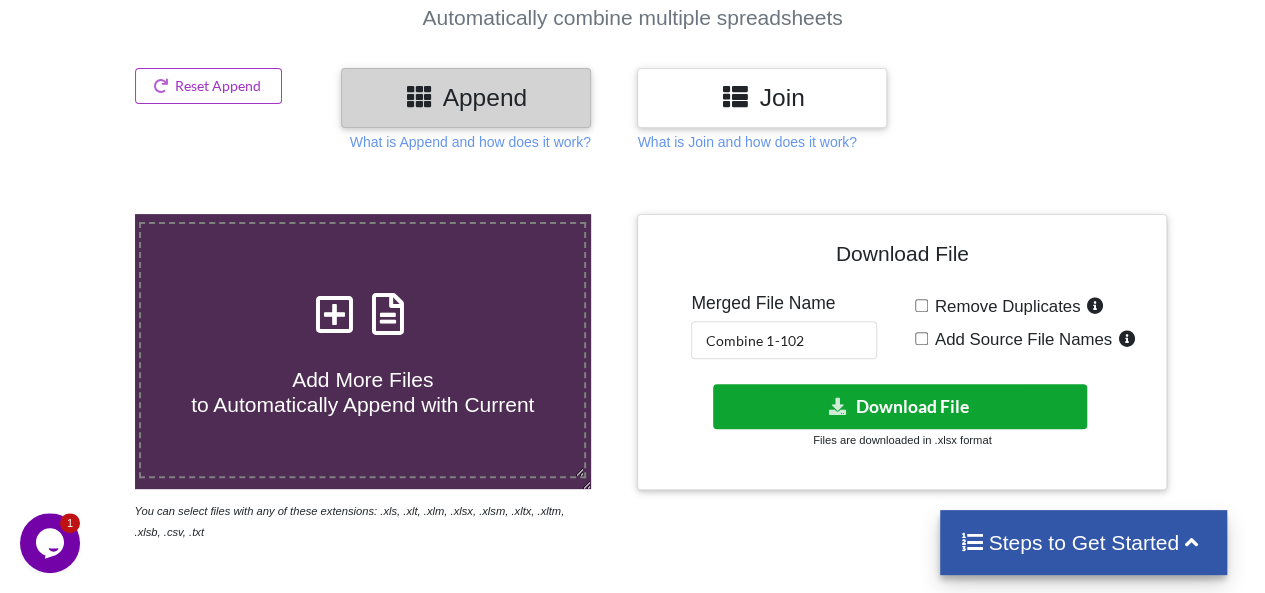 click on "Download File" at bounding box center (900, 406) 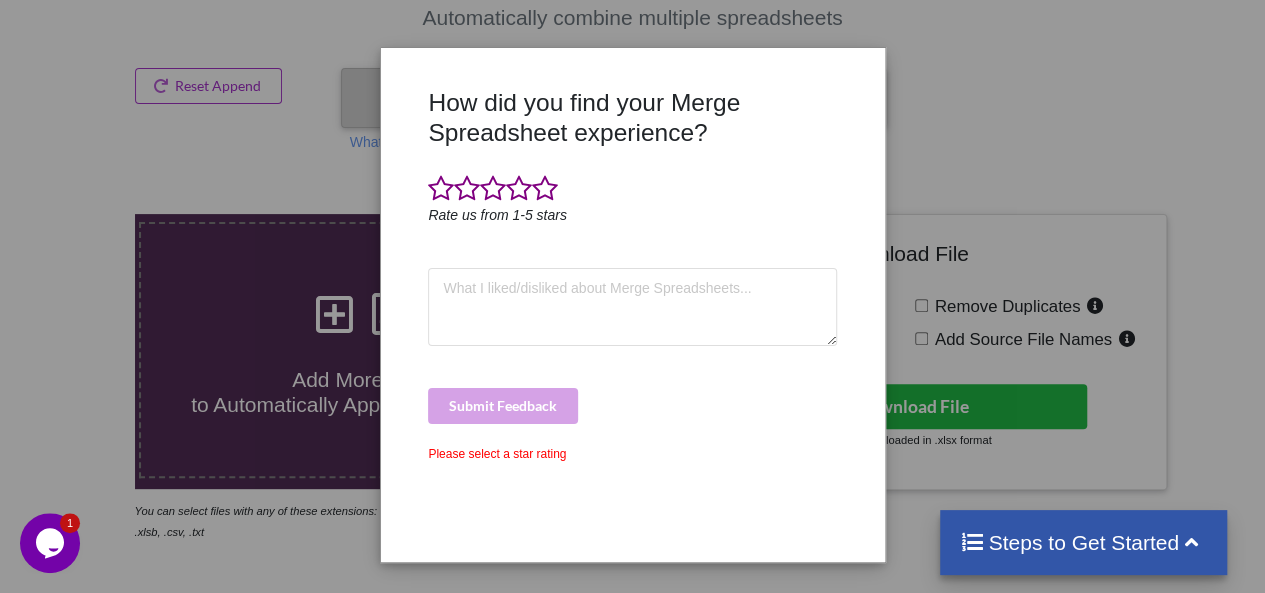 drag, startPoint x: 204, startPoint y: 163, endPoint x: 267, endPoint y: 145, distance: 65.52099 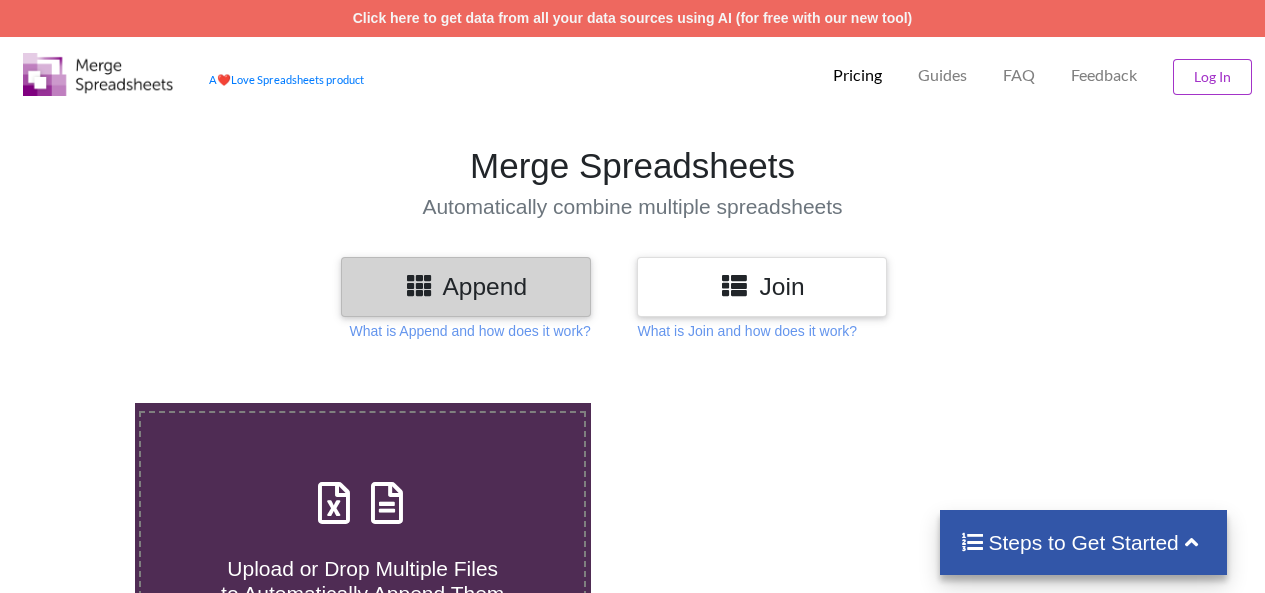 scroll, scrollTop: 0, scrollLeft: 0, axis: both 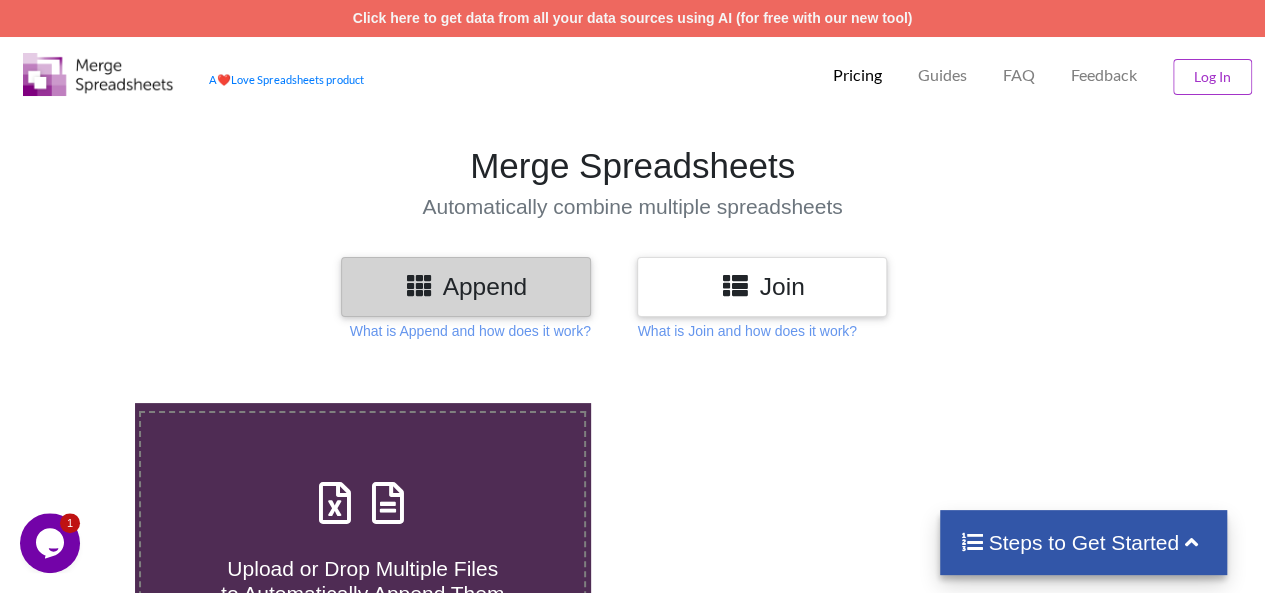 click on "Upload or Drop Multiple Files  to Automatically Append Them" at bounding box center [362, 539] 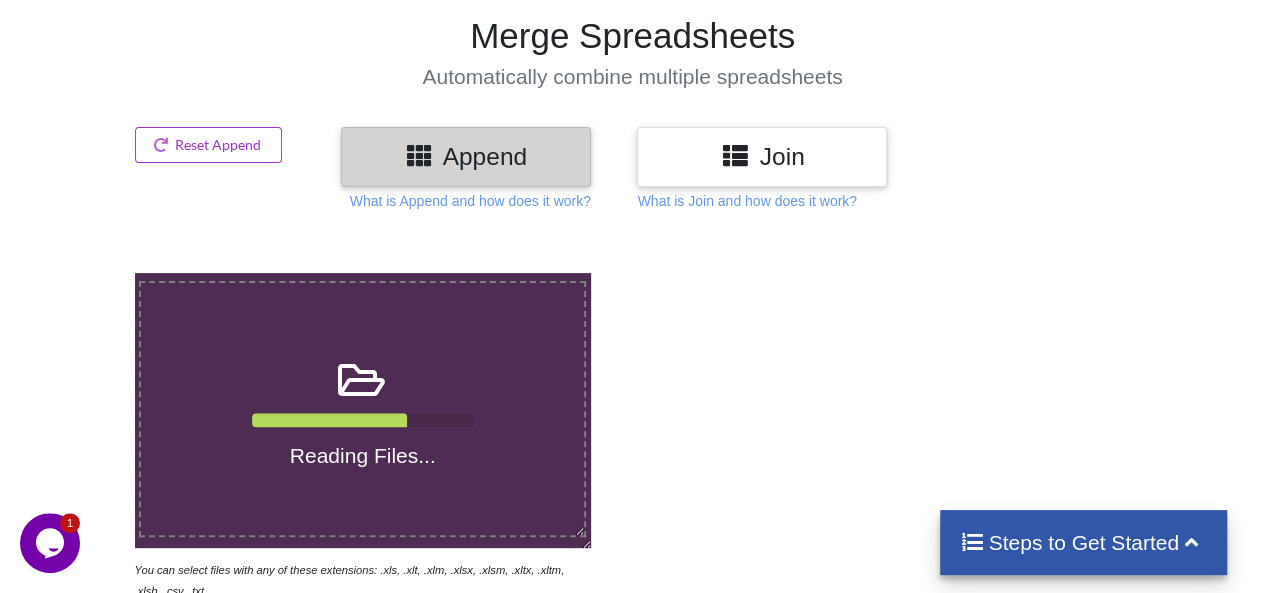 scroll, scrollTop: 169, scrollLeft: 0, axis: vertical 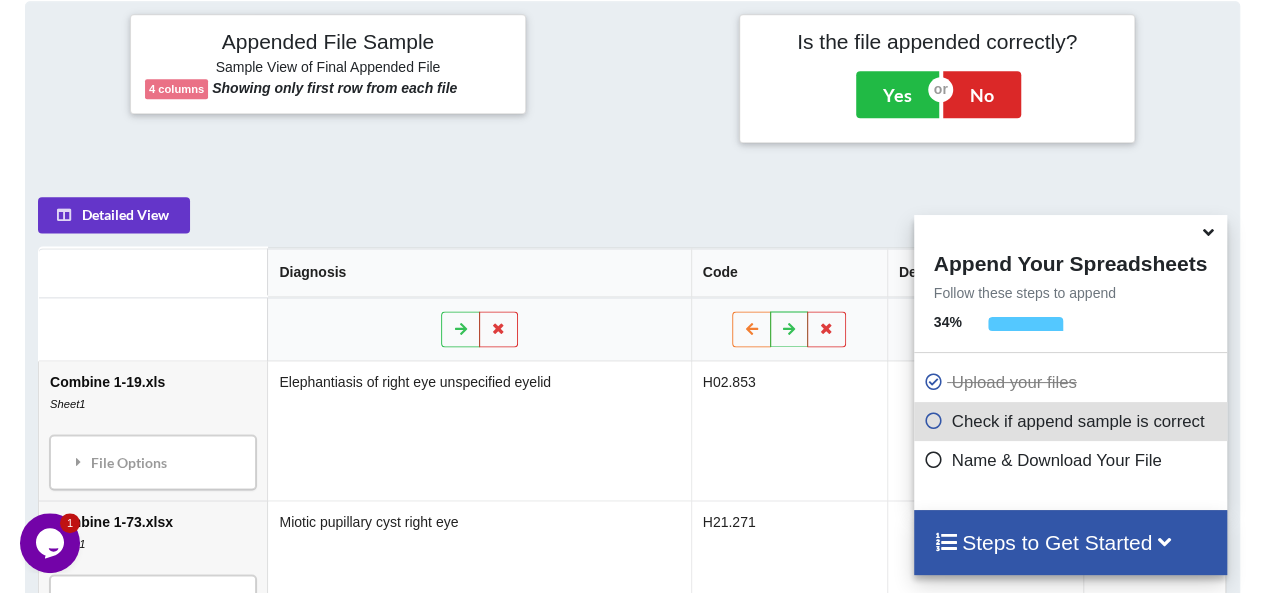 click at bounding box center (1208, 229) 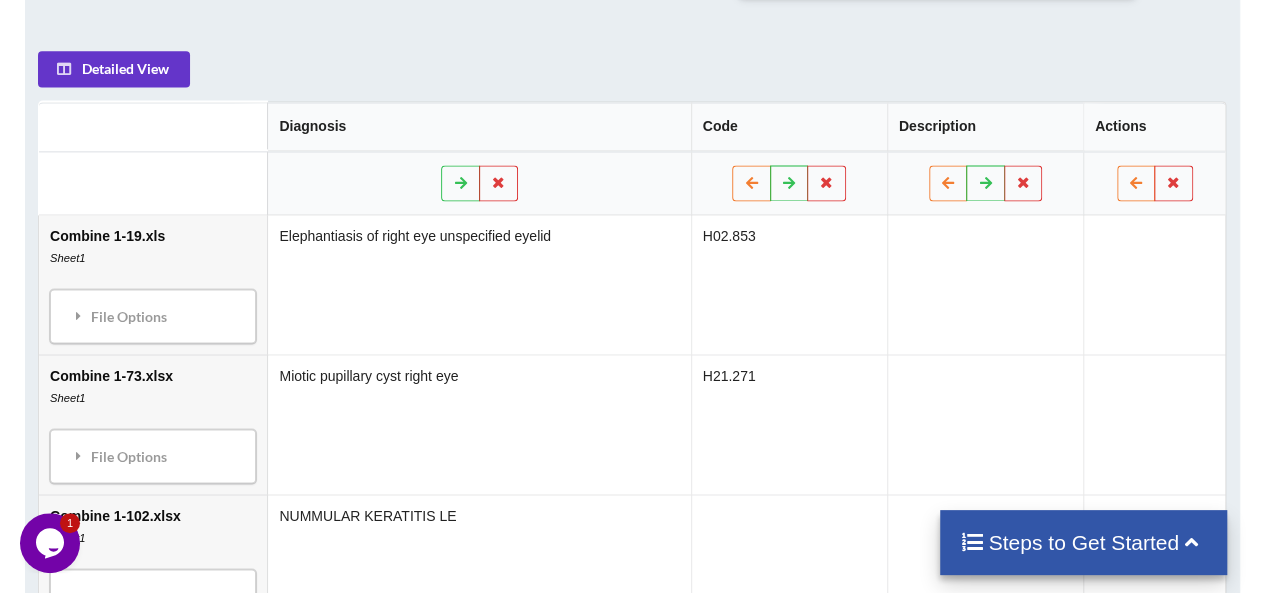 scroll, scrollTop: 950, scrollLeft: 0, axis: vertical 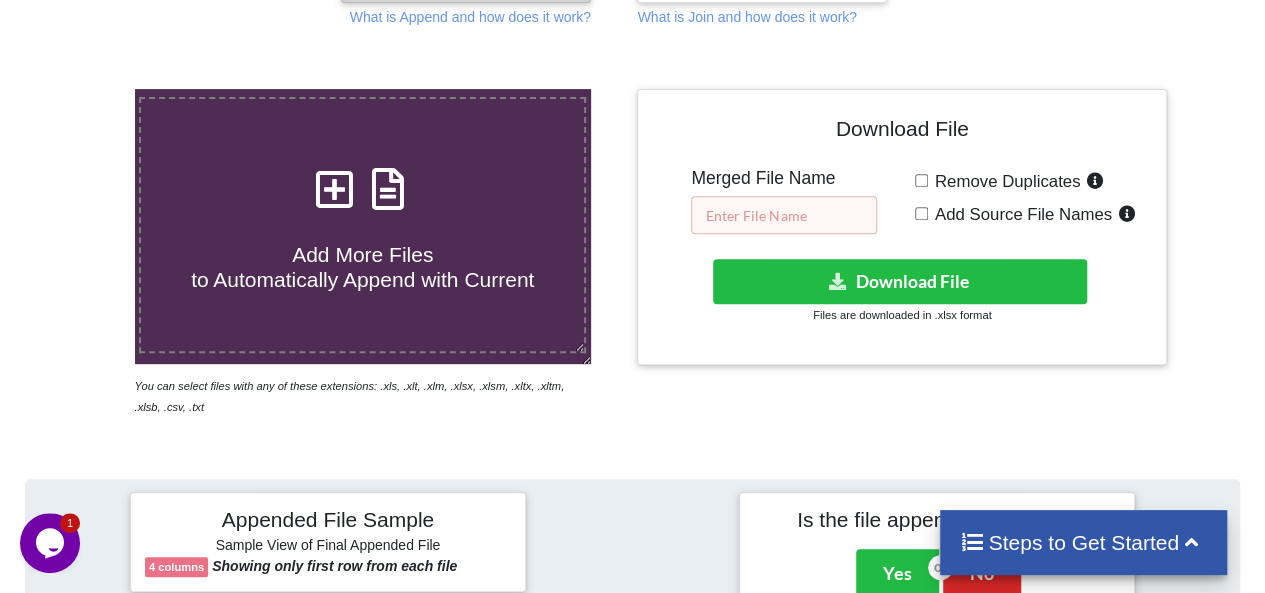 click at bounding box center [784, 215] 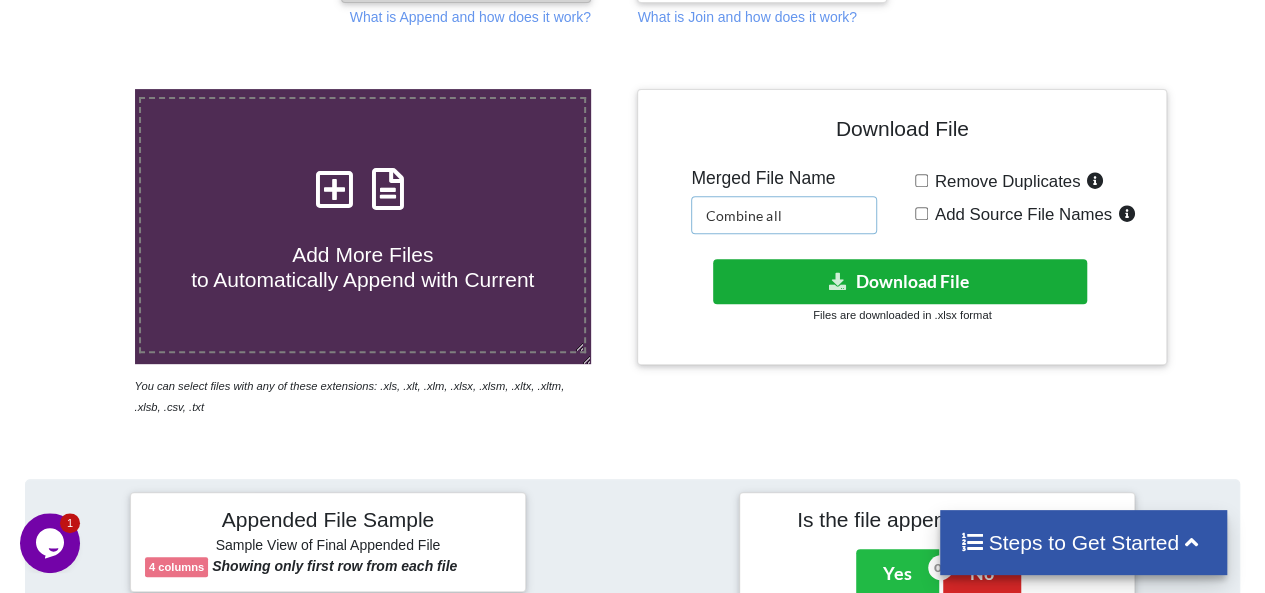 type on "Combine all" 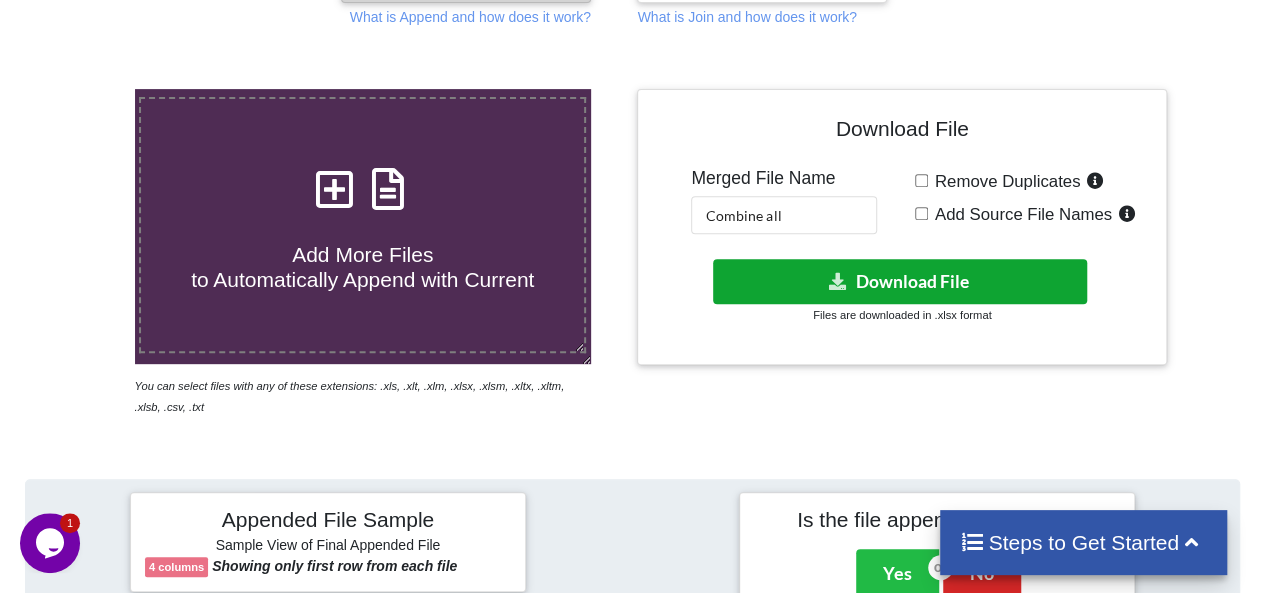 click on "Download File" at bounding box center (900, 281) 